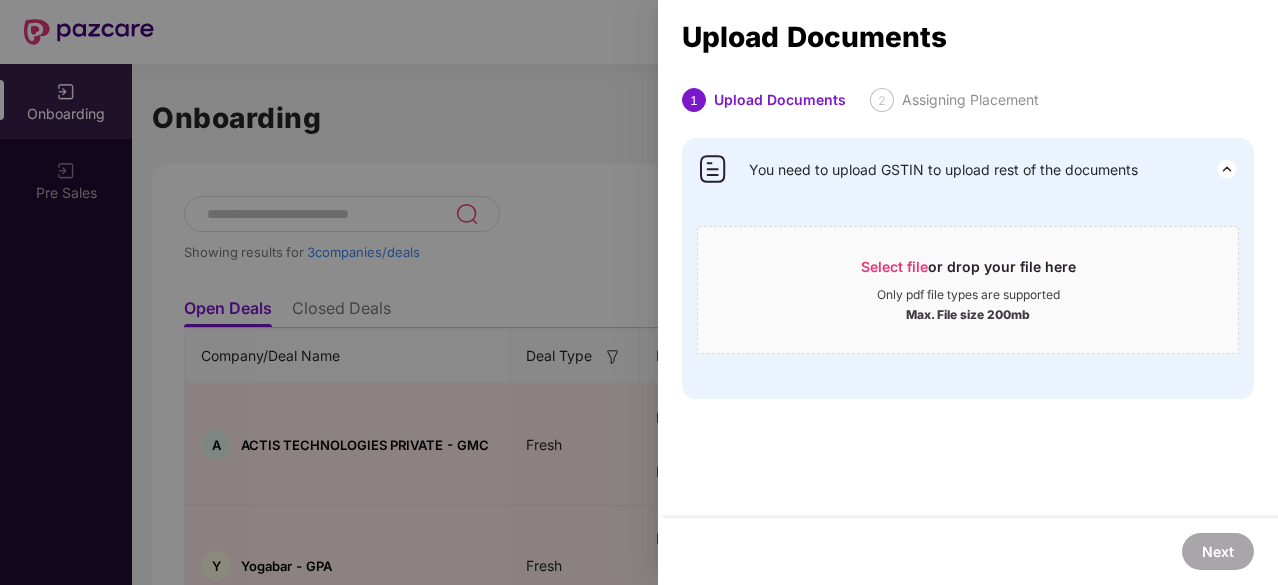 scroll, scrollTop: 0, scrollLeft: 0, axis: both 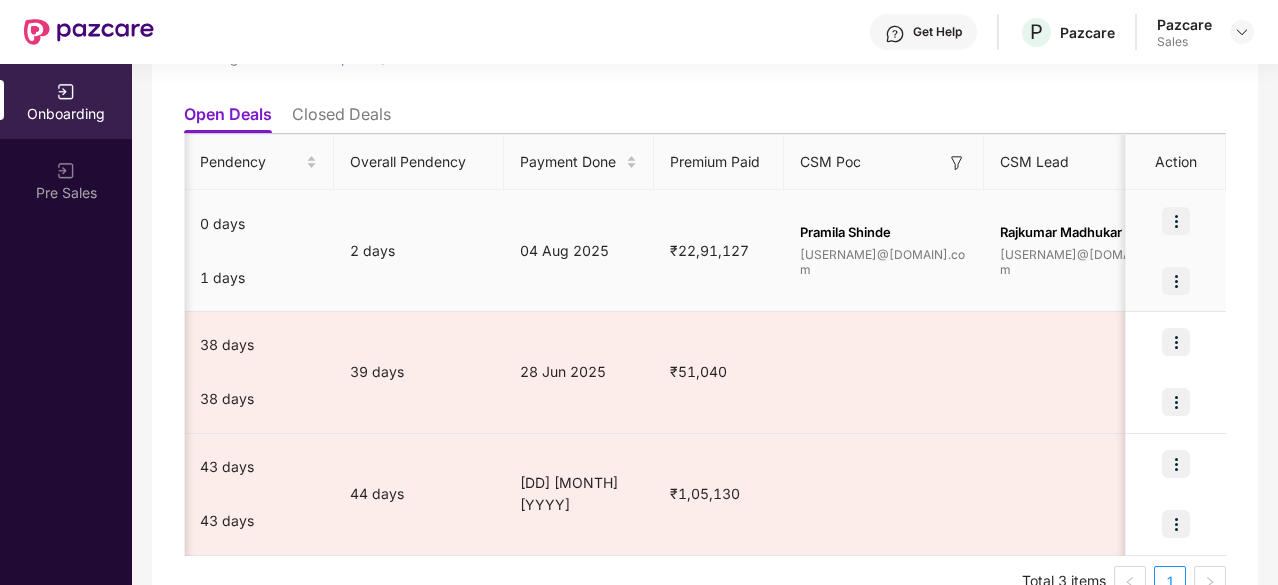 click at bounding box center [1176, 281] 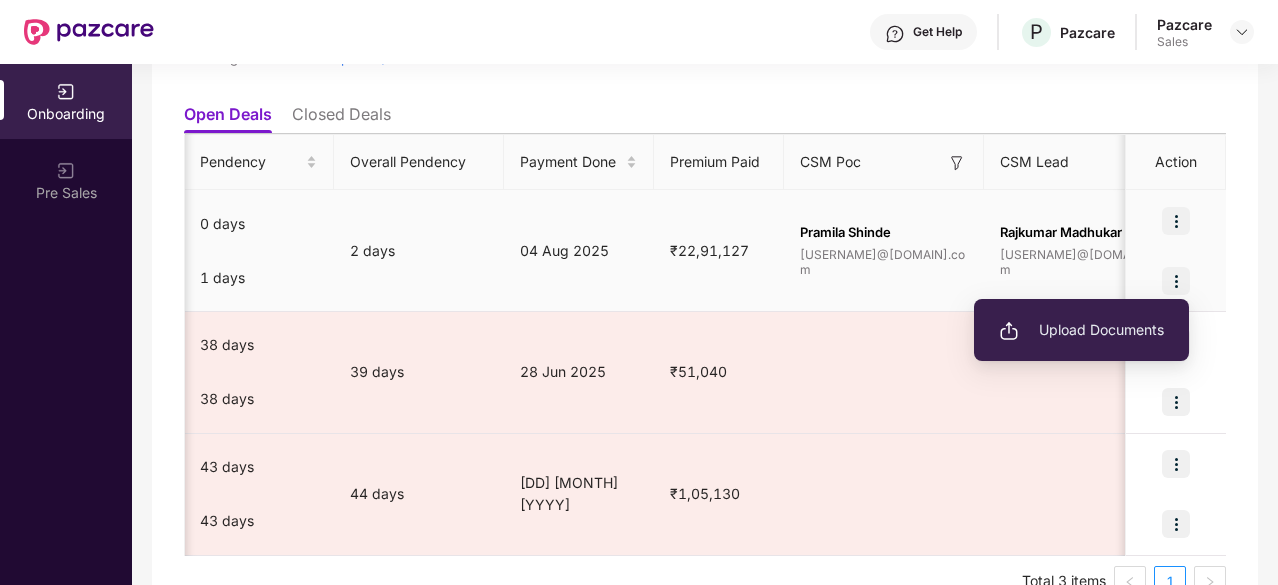 click on "Upload Documents" at bounding box center (1081, 330) 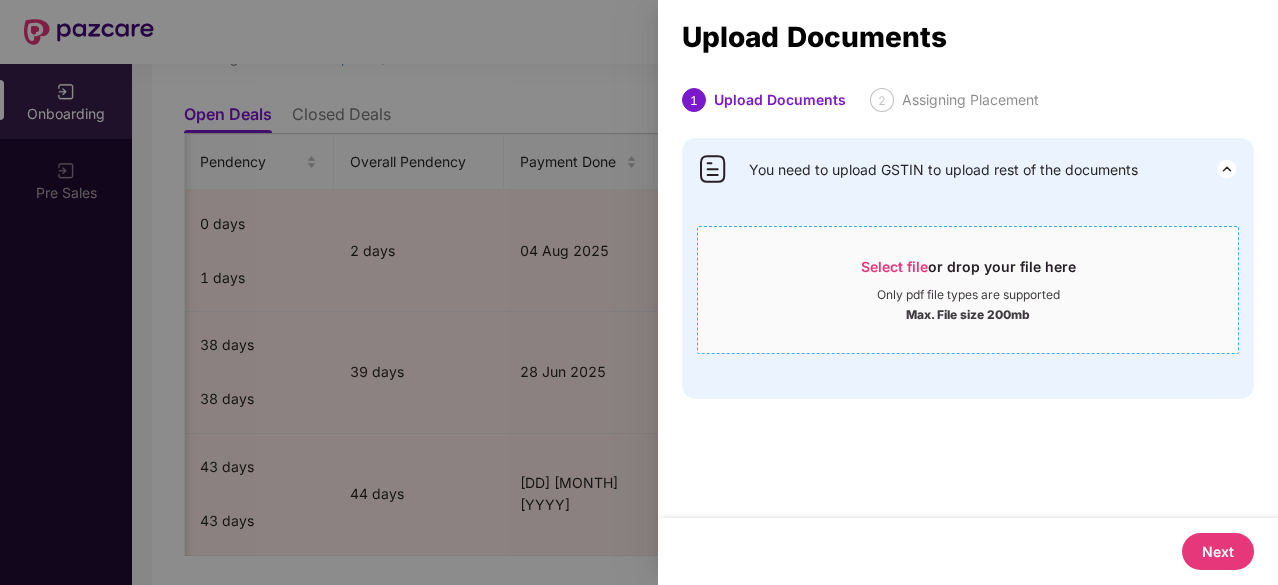 click on "Select file" at bounding box center [894, 266] 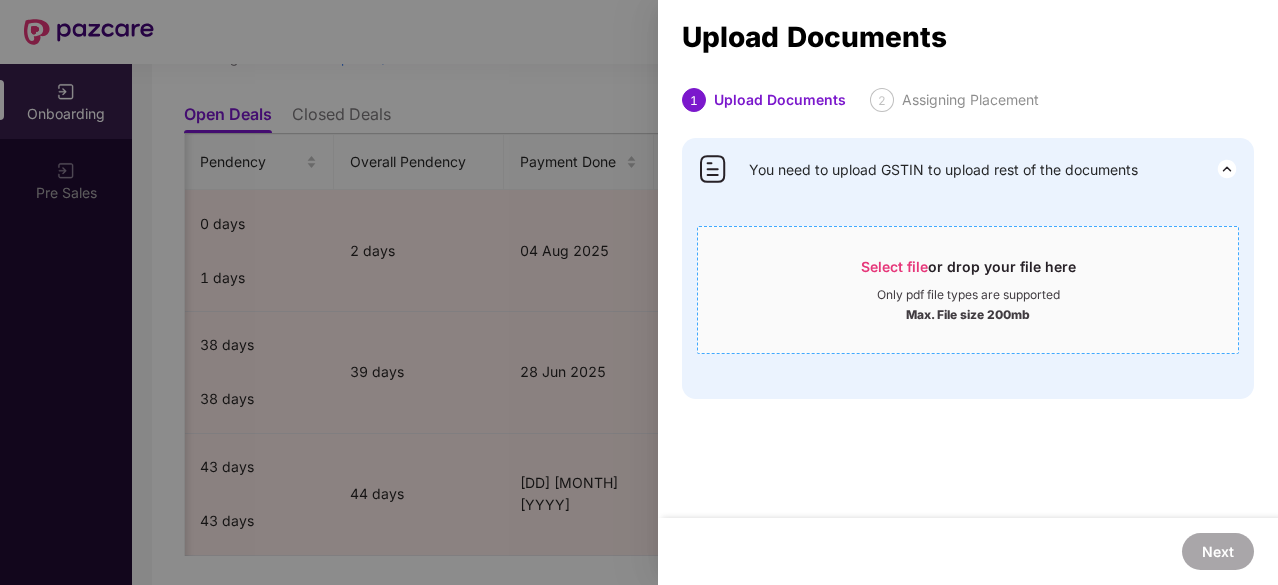 drag, startPoint x: 914, startPoint y: 263, endPoint x: 846, endPoint y: 239, distance: 72.11102 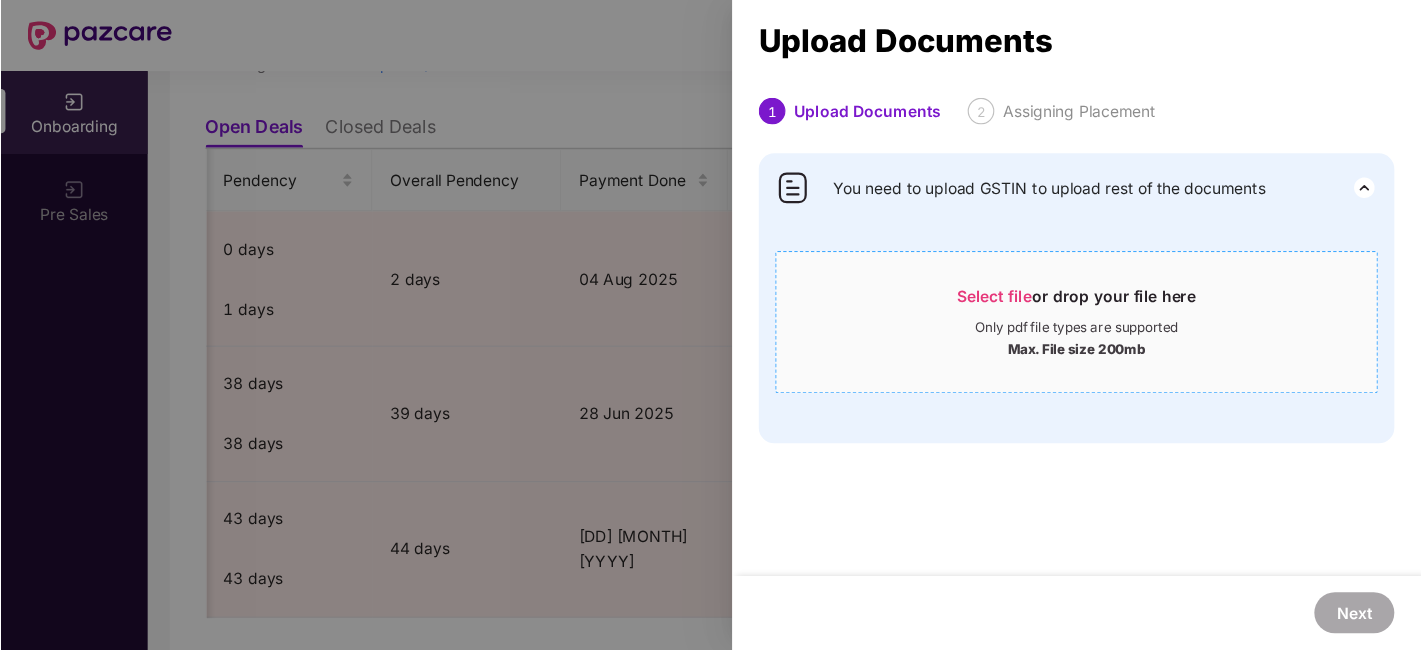 scroll, scrollTop: 170, scrollLeft: 0, axis: vertical 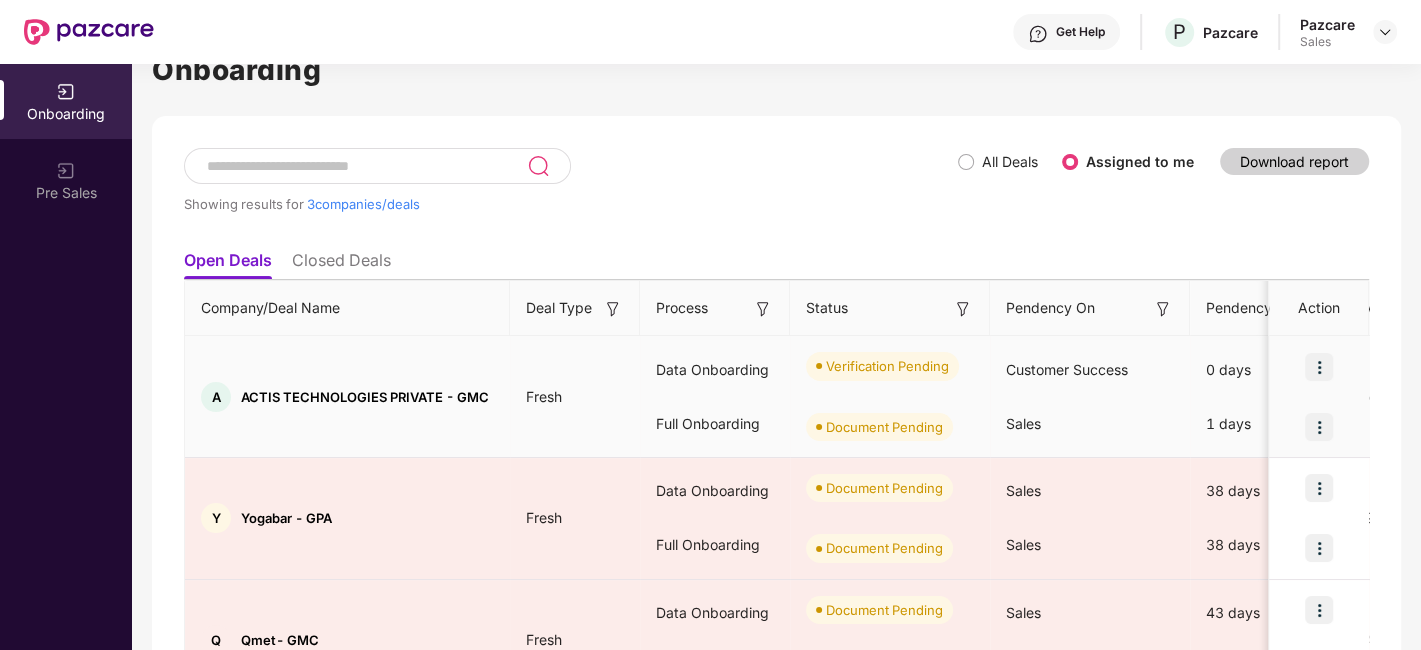 click at bounding box center (1319, 367) 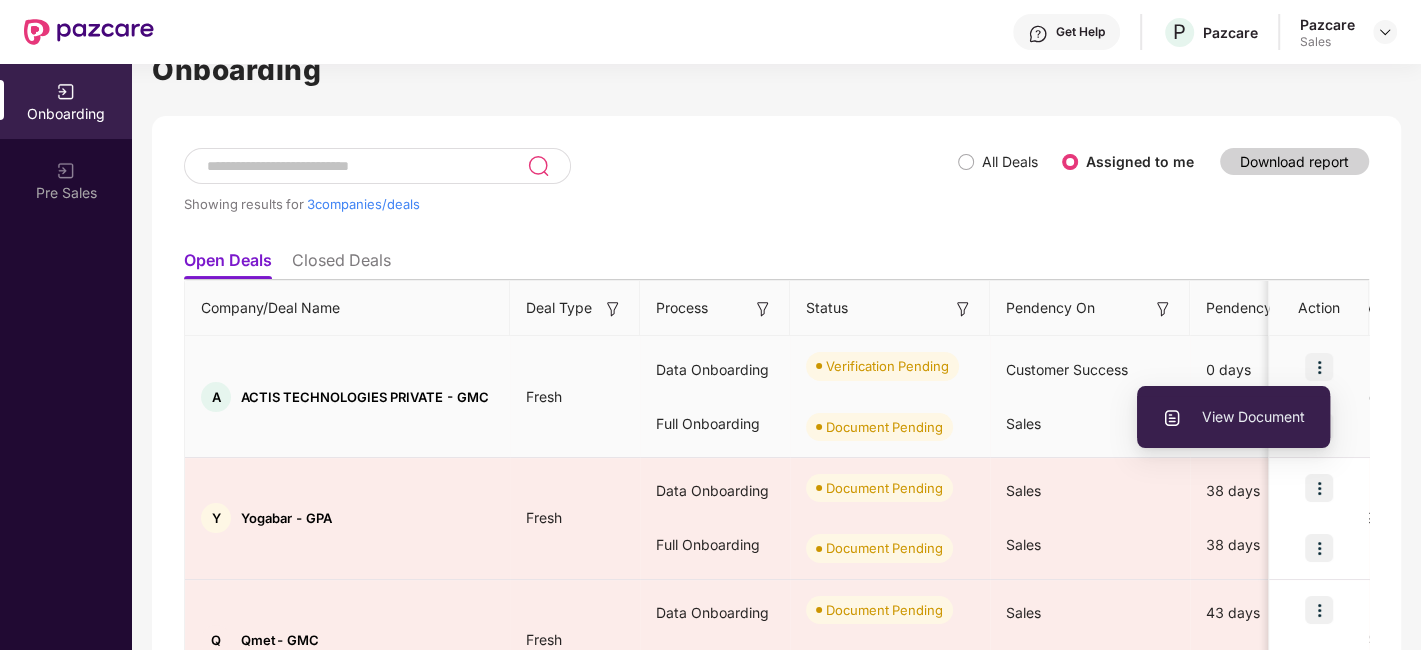 click on "View Document" at bounding box center (1233, 417) 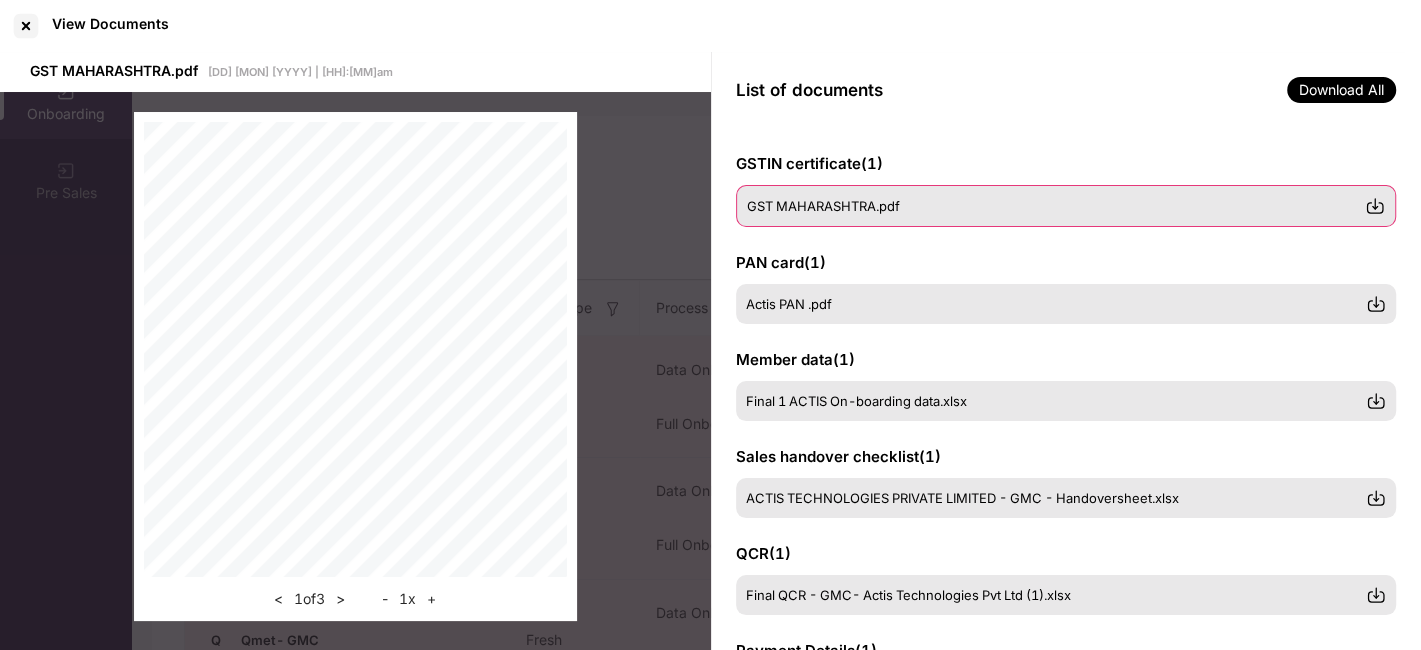 click on "GST MAHARASHTRA.pdf" at bounding box center (823, 206) 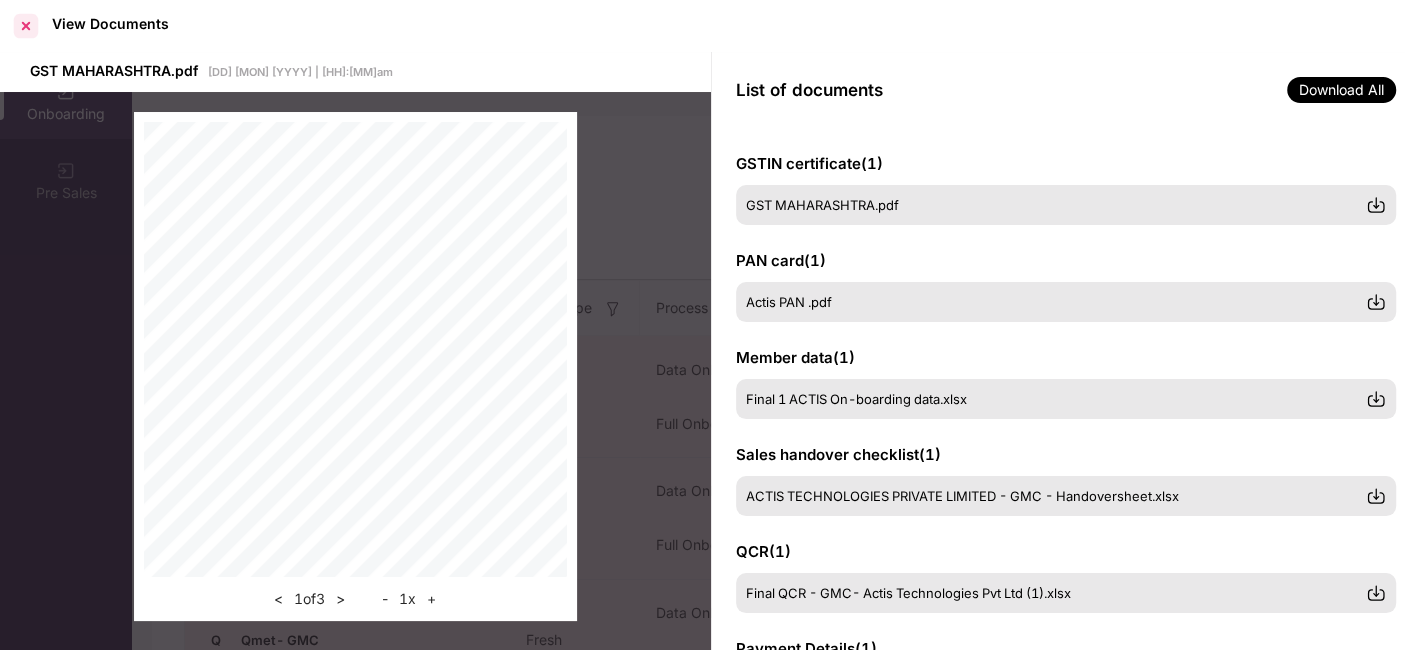 click at bounding box center (26, 26) 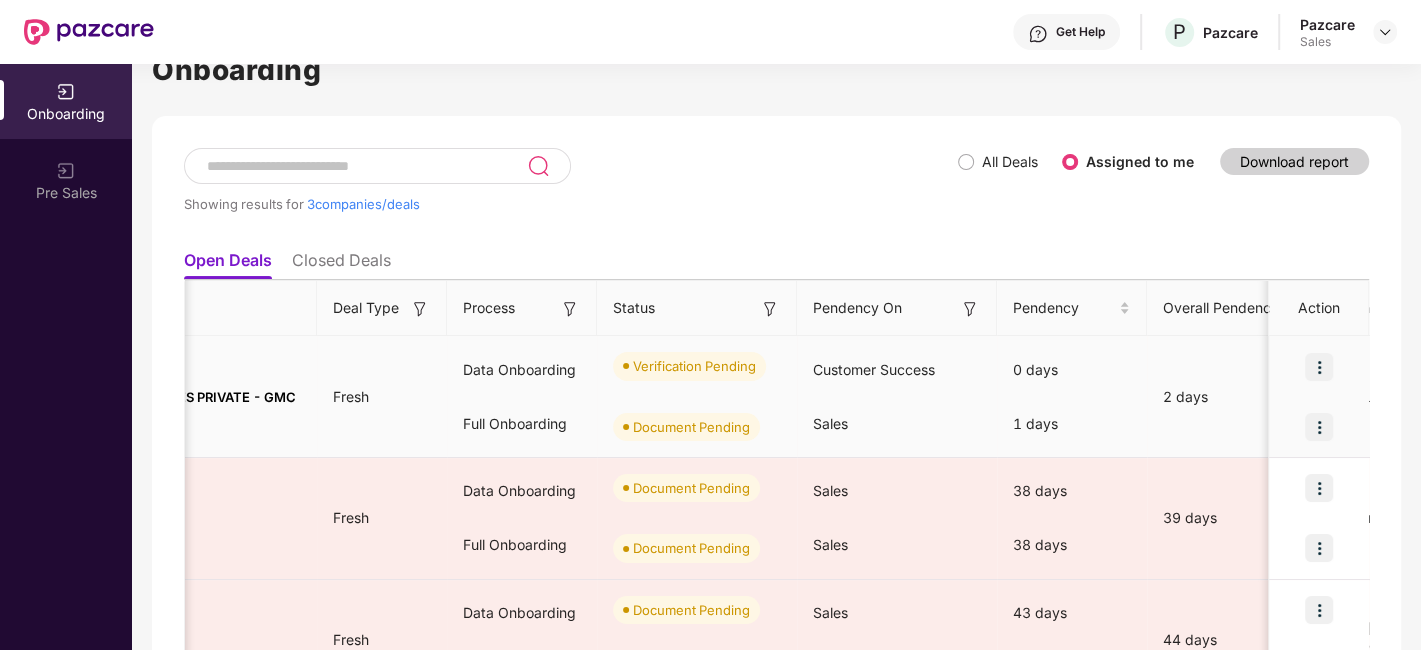 scroll, scrollTop: 0, scrollLeft: 194, axis: horizontal 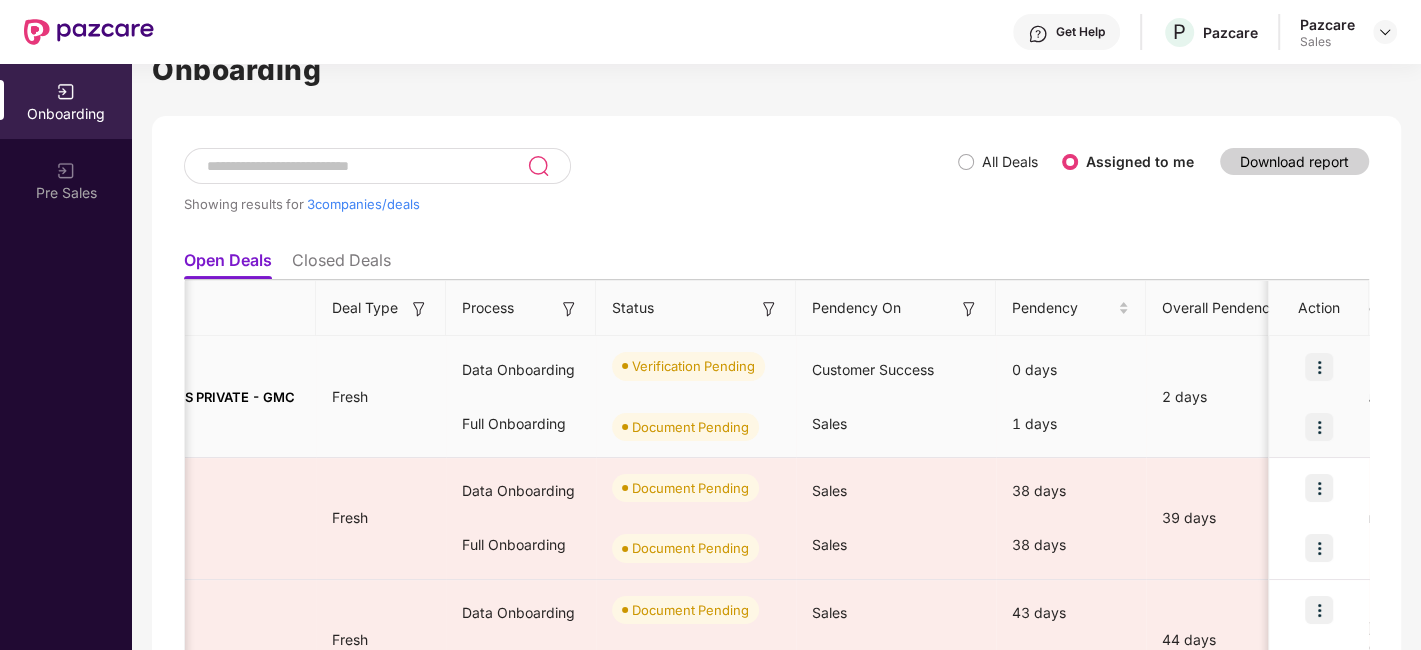 click at bounding box center (1319, 427) 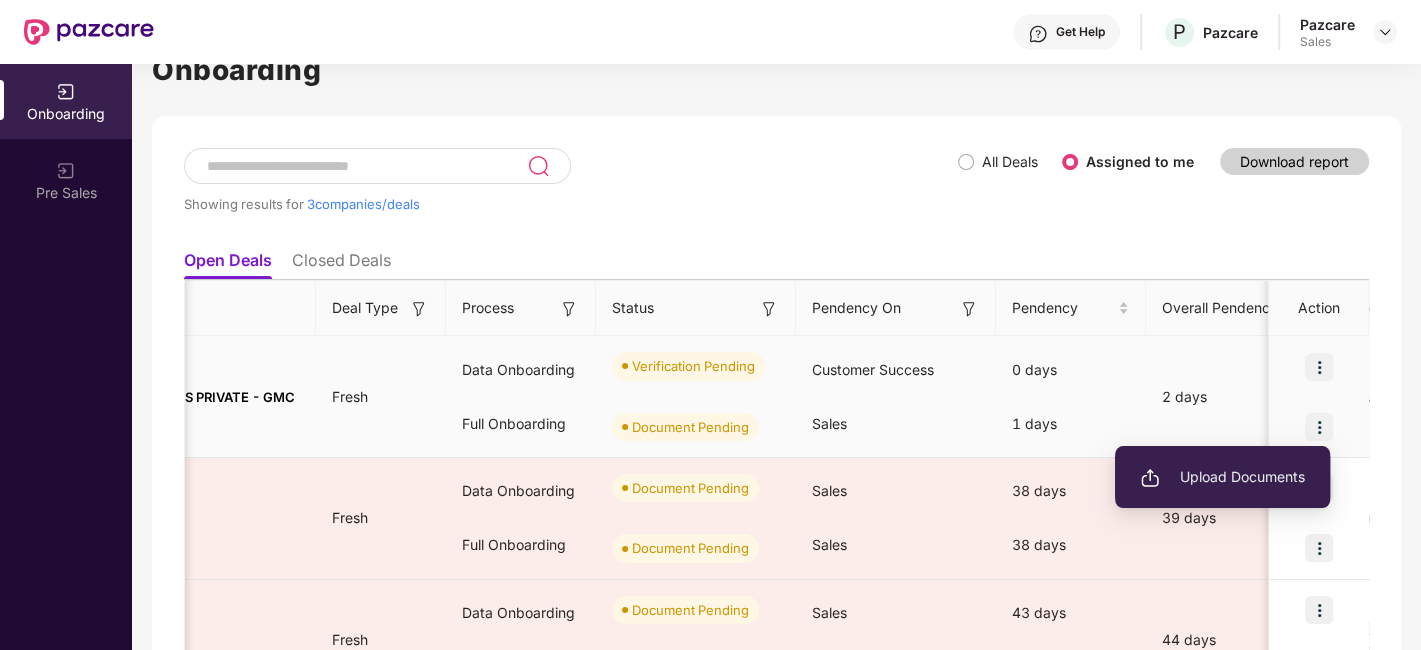 click on "Upload Documents" at bounding box center [1222, 477] 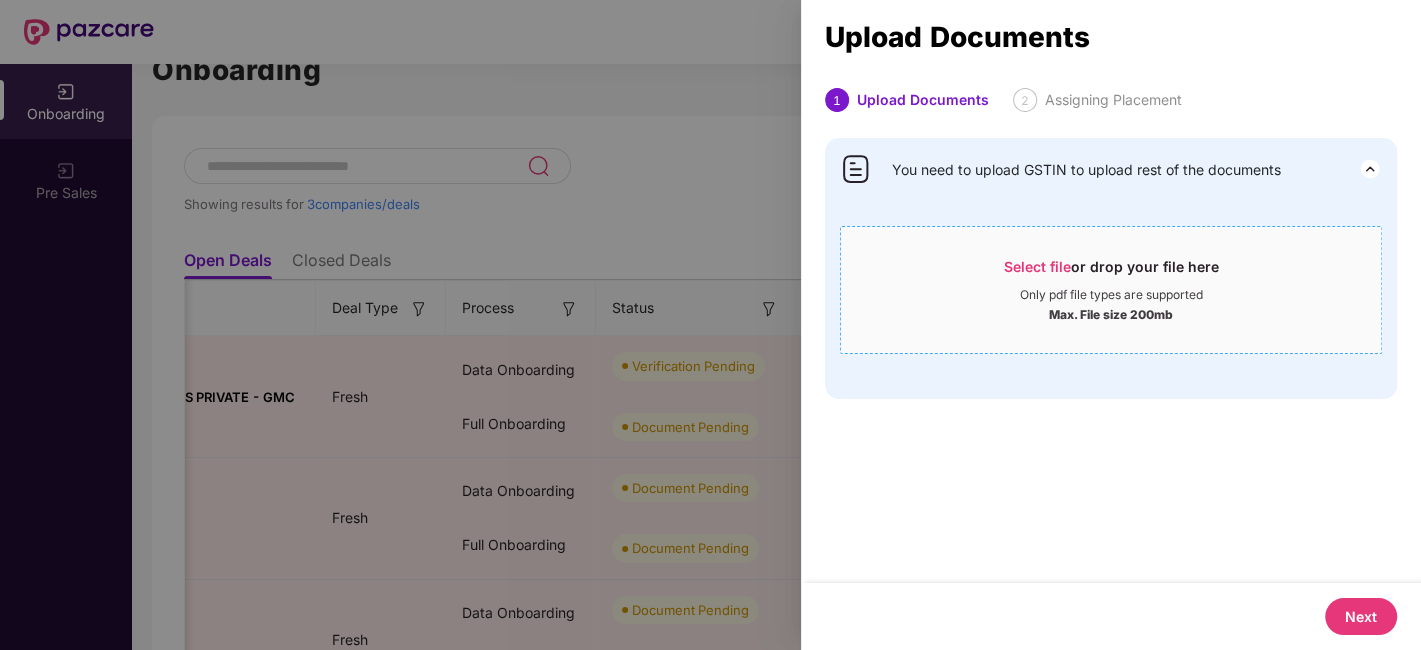 click on "Select file" at bounding box center [1037, 266] 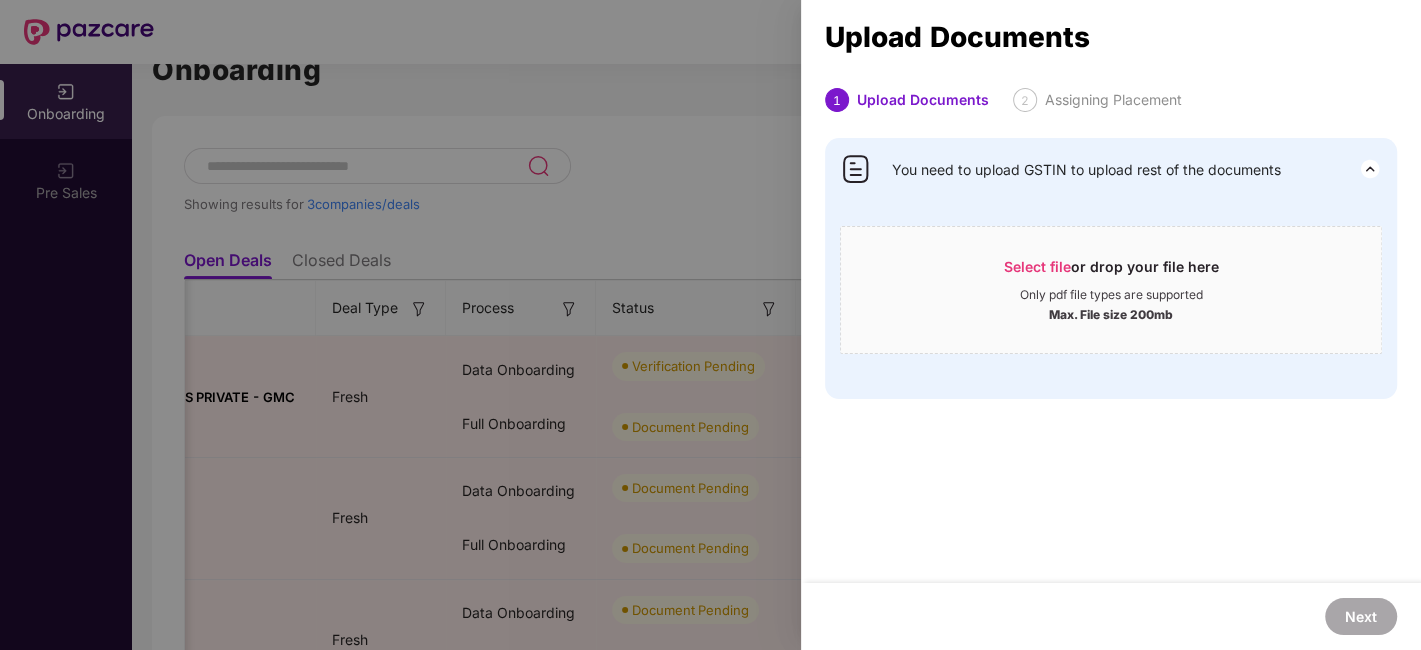 click on "1 Upload Documents 2 Assigning Placement You need to upload GSTIN to upload rest of the documents Select file  or drop your file here Only pdf file types are supported Max. File size 200mb GST MAHARASHTRA.pdf" at bounding box center (1111, 335) 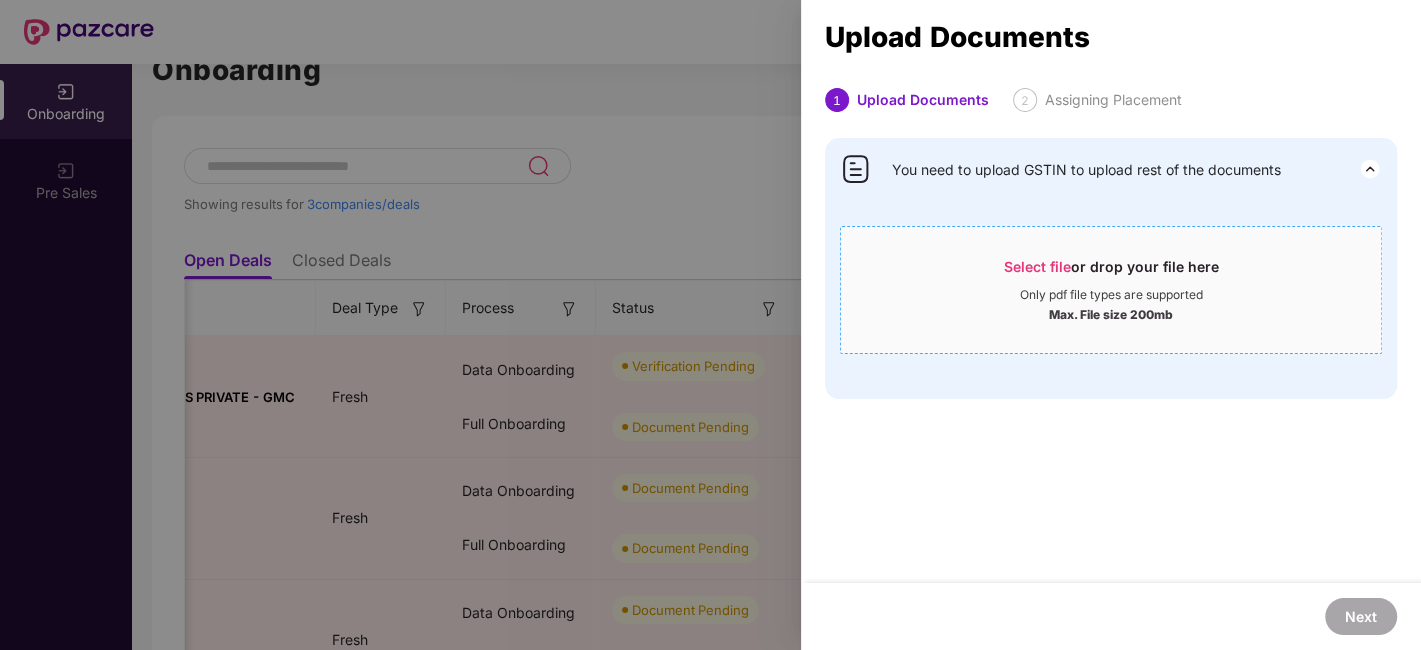 click on "Select file" at bounding box center (1037, 266) 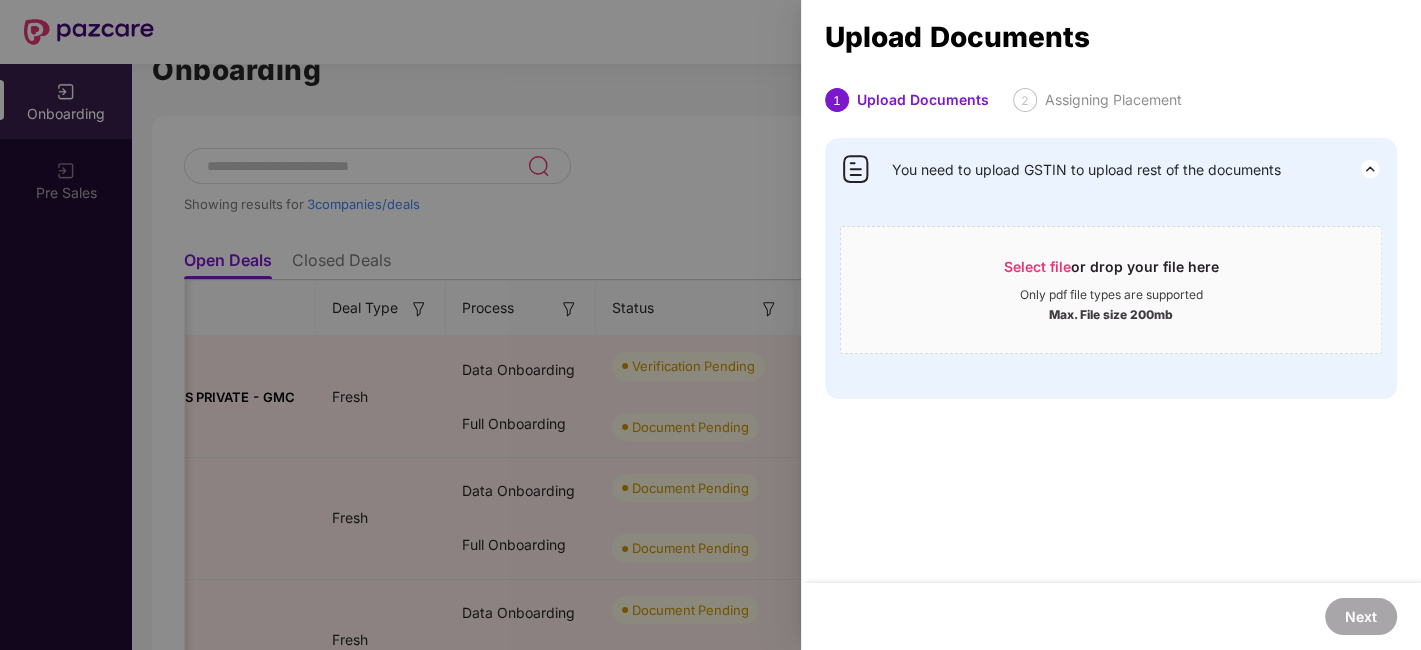 click at bounding box center [710, 325] 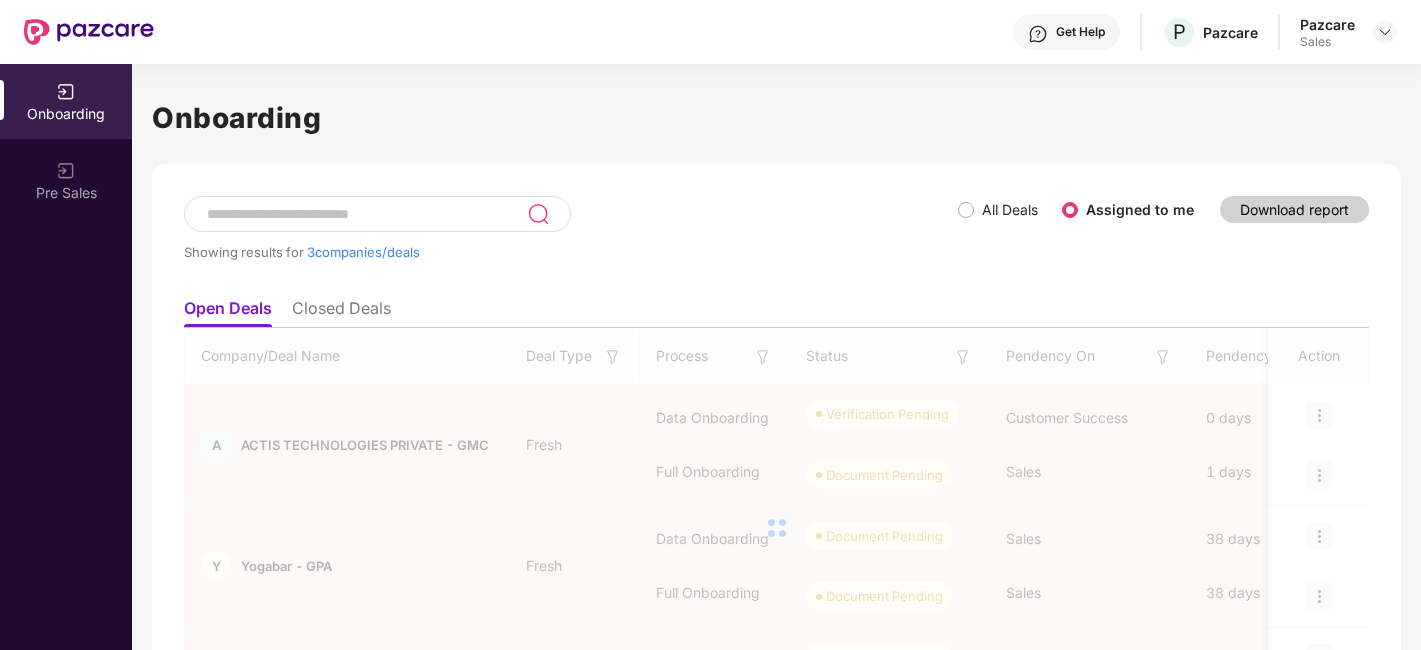 scroll, scrollTop: 0, scrollLeft: 0, axis: both 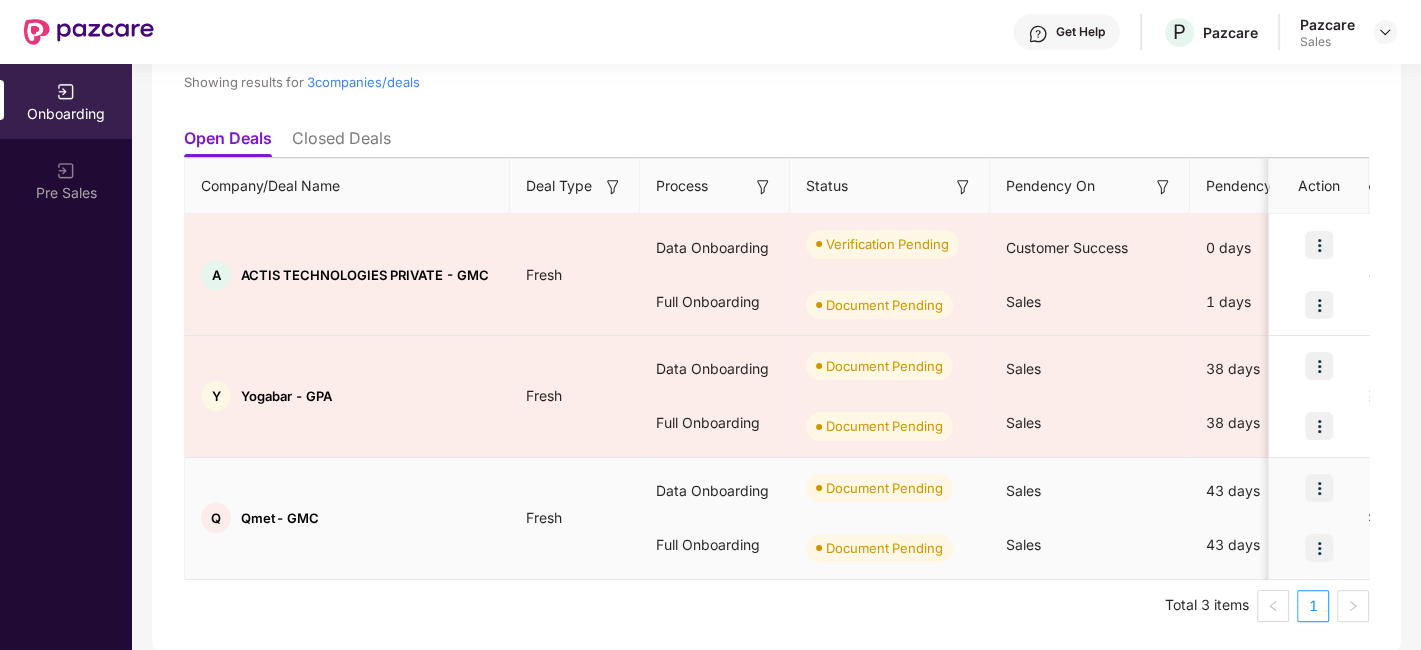 click at bounding box center (1319, 488) 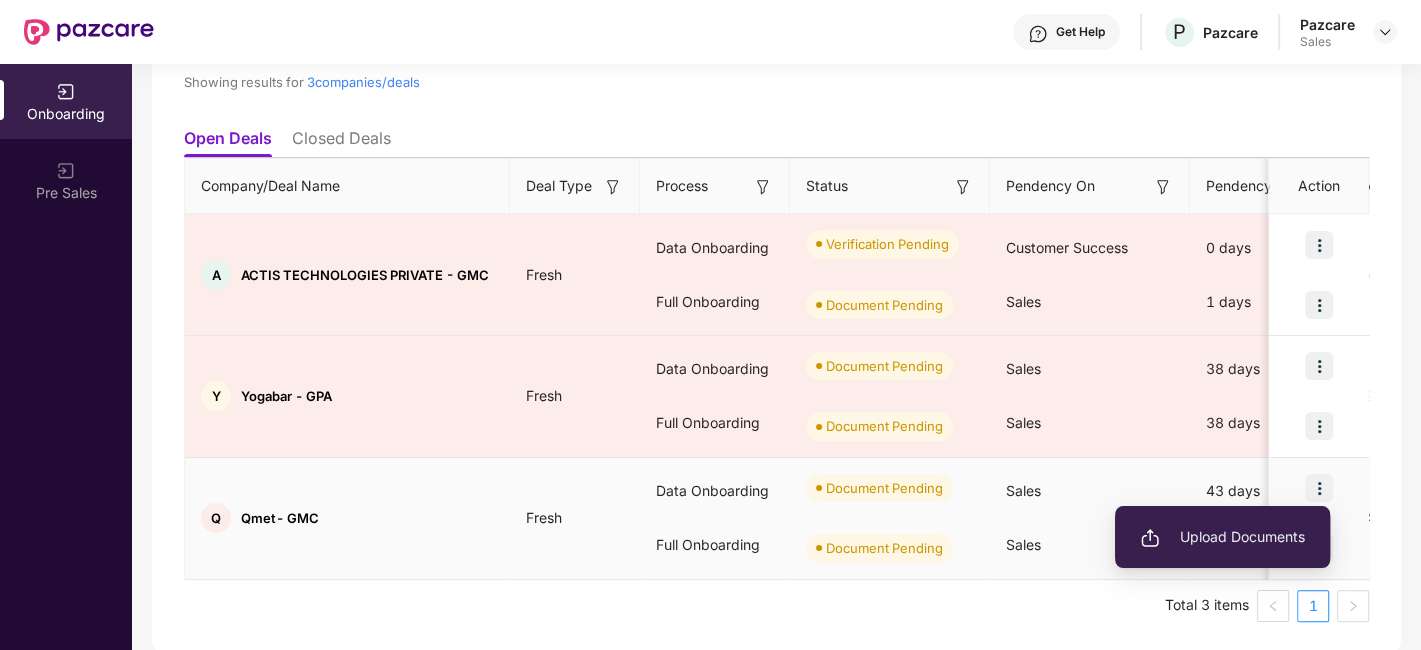 click on "Upload Documents" at bounding box center [1222, 537] 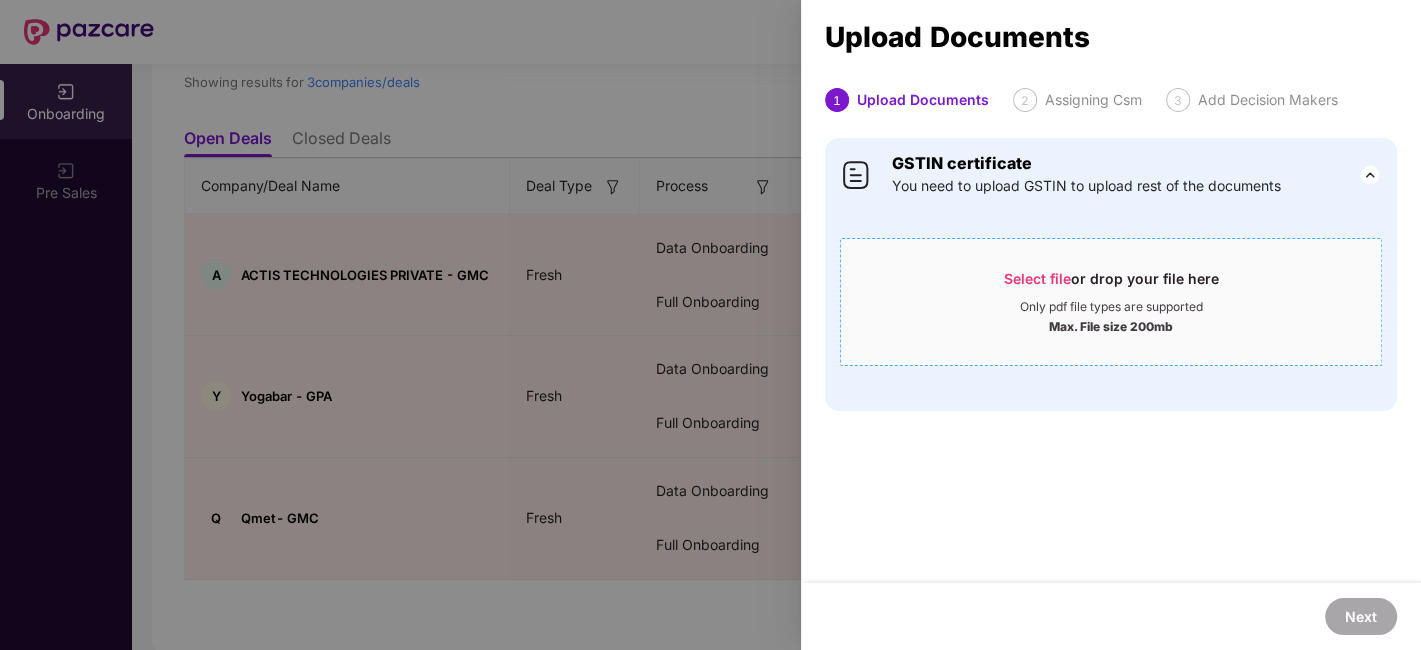 click on "Select file" at bounding box center (1037, 278) 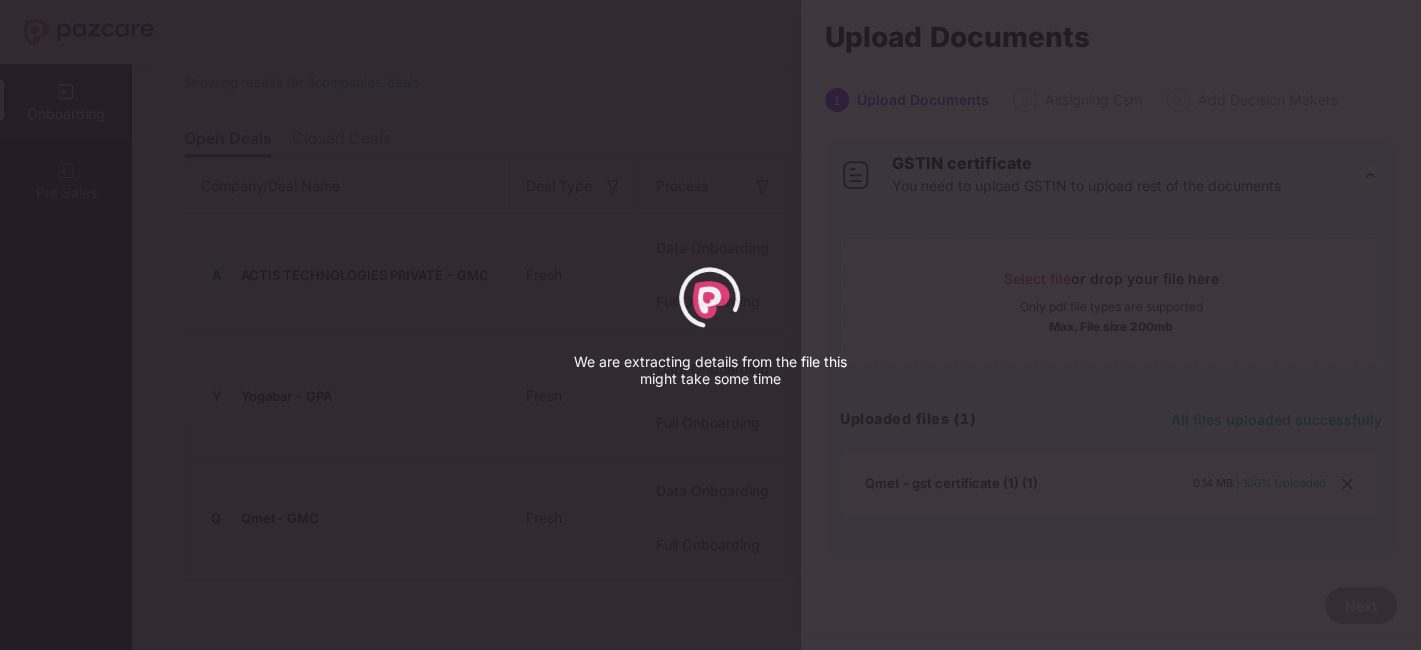 select on "****" 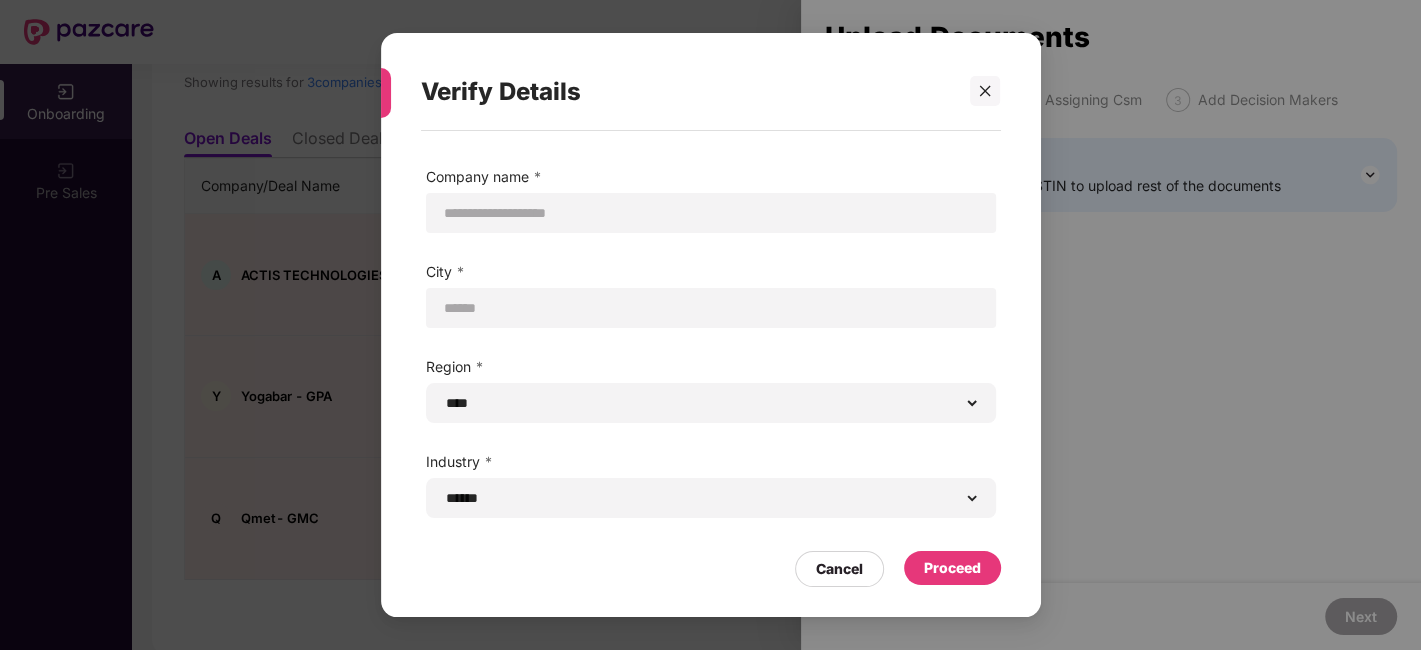 scroll, scrollTop: 76, scrollLeft: 0, axis: vertical 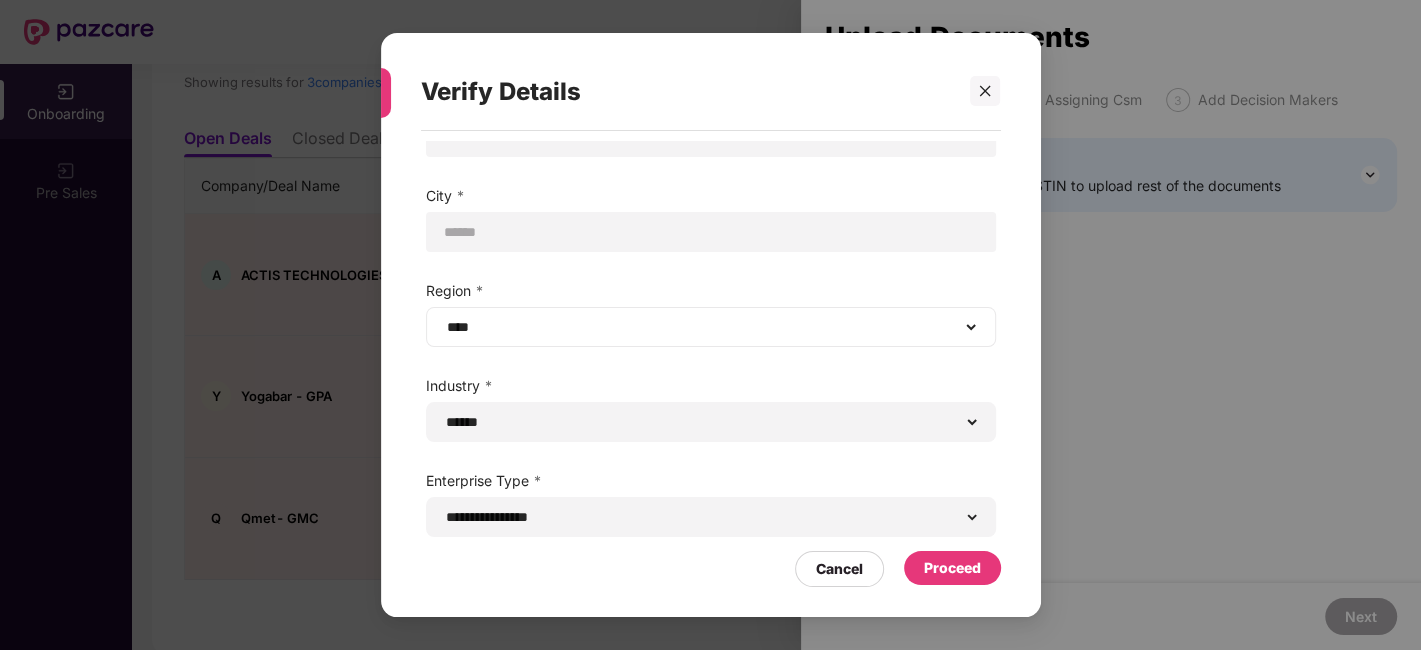 click on "****** **** **** ***** *****" at bounding box center [711, 327] 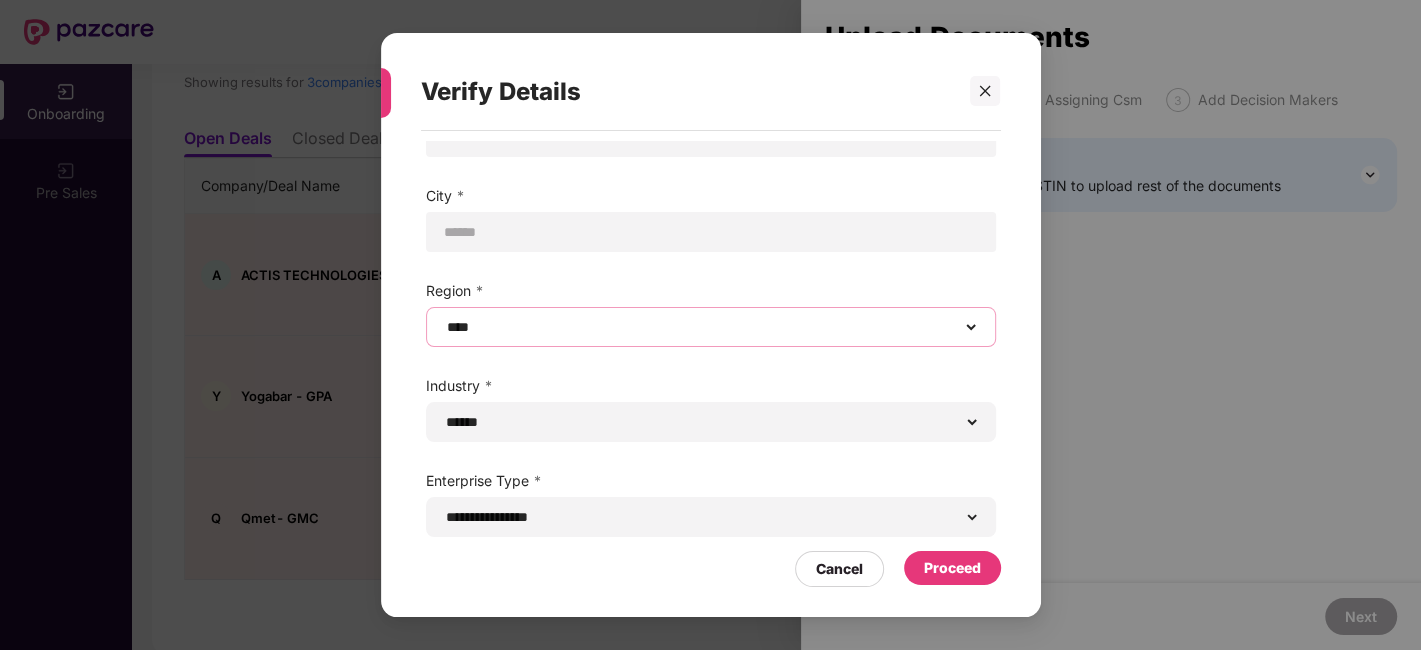 click on "****** **** **** ***** *****" at bounding box center [711, 327] 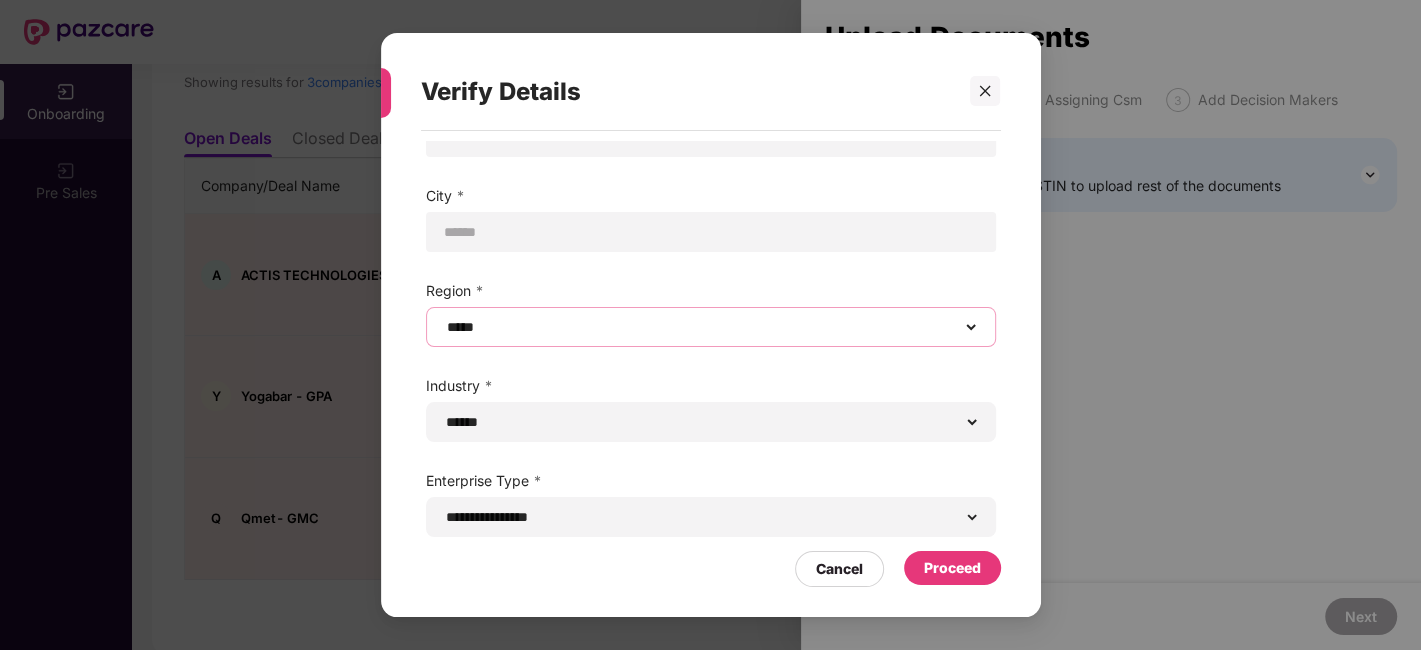 click on "****** **** **** ***** *****" at bounding box center (711, 327) 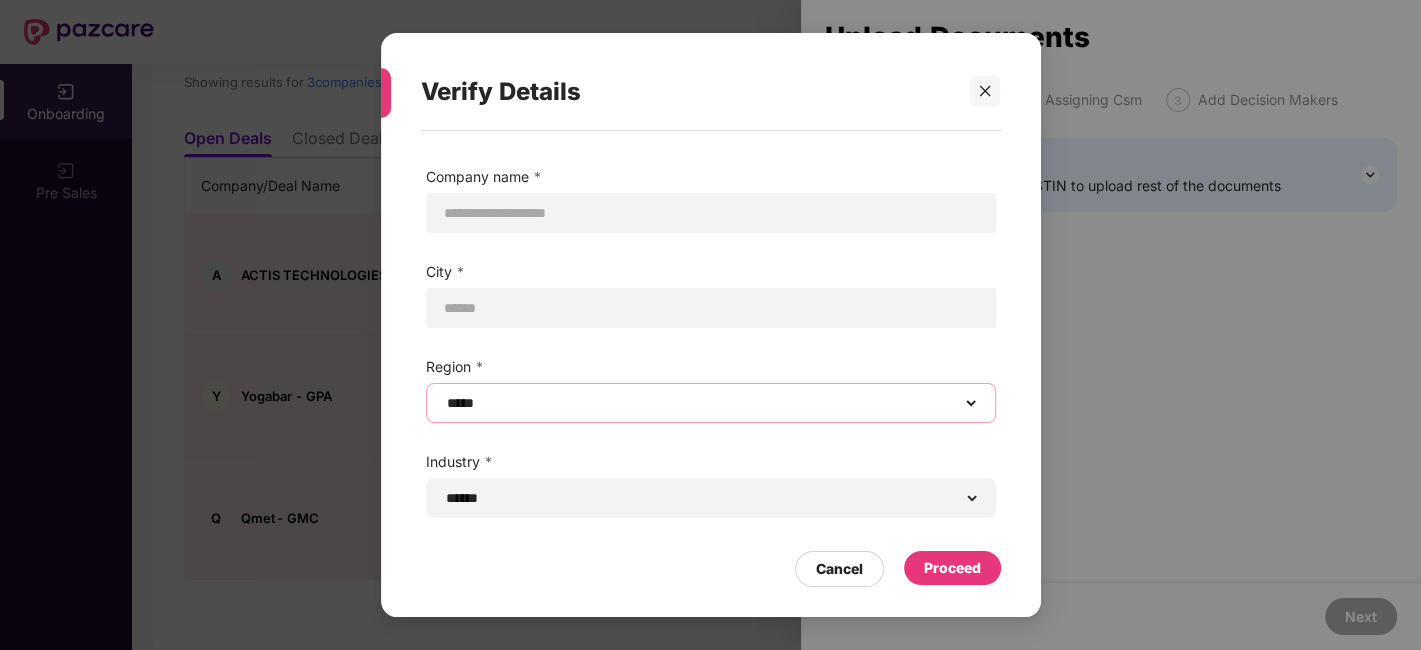 scroll, scrollTop: 76, scrollLeft: 0, axis: vertical 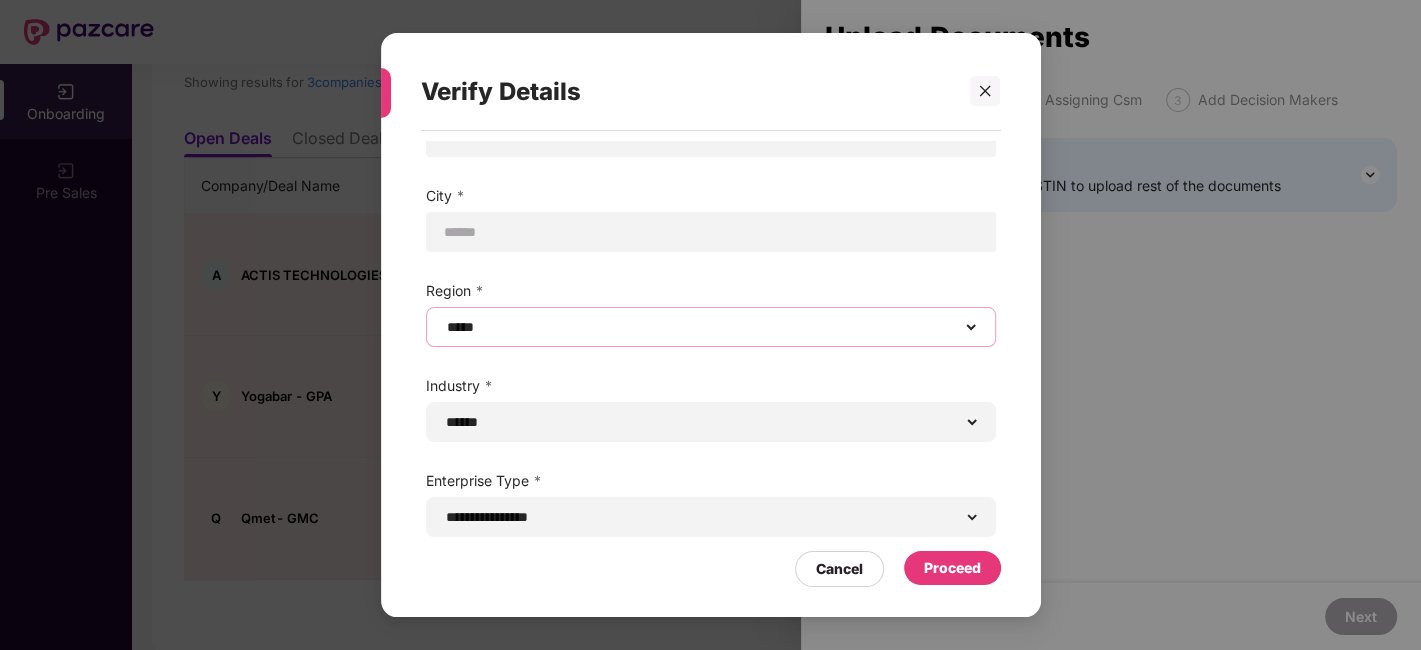 click on "****** **** **** ***** *****" at bounding box center [711, 327] 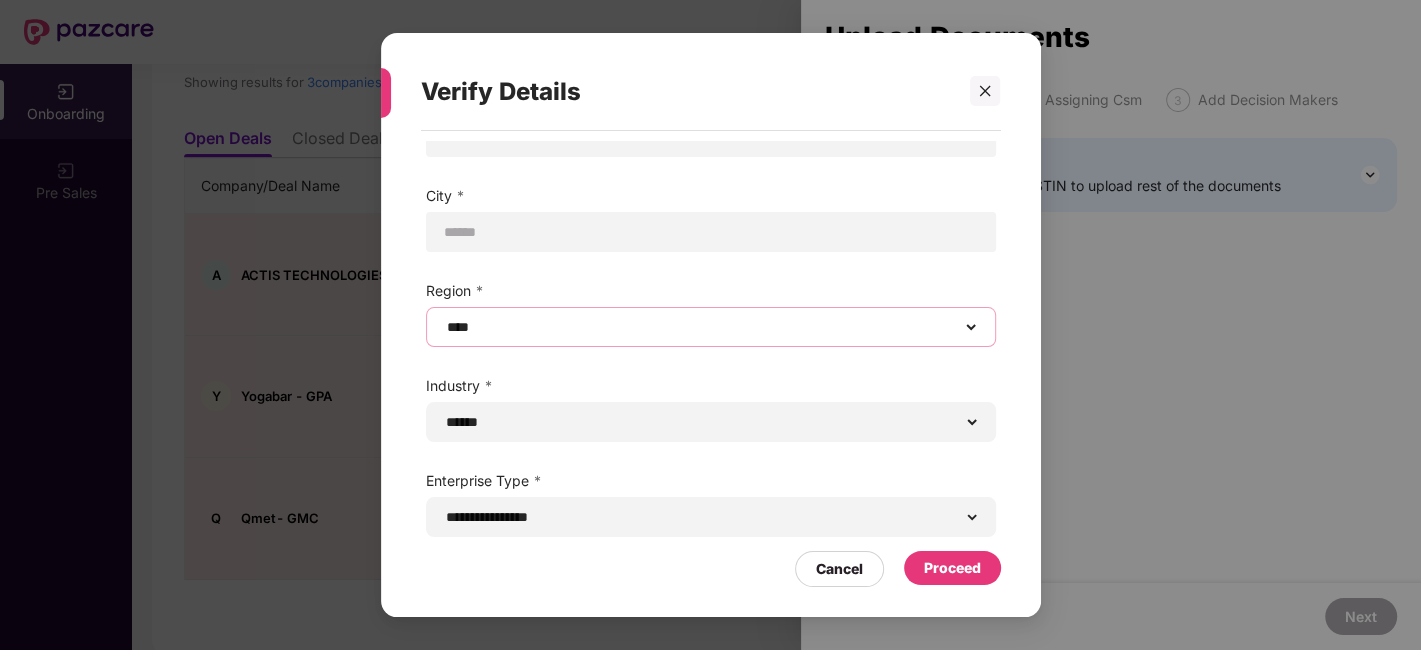 click on "****** **** **** ***** *****" at bounding box center [711, 327] 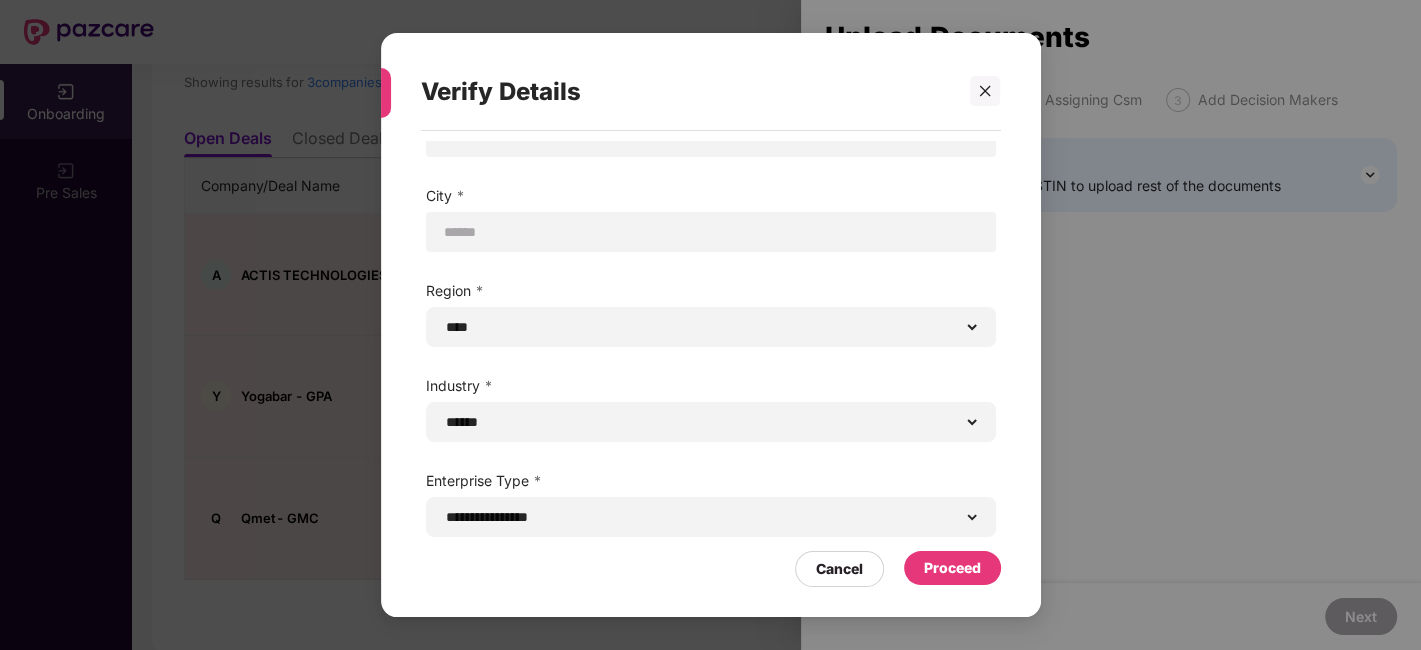 drag, startPoint x: 968, startPoint y: 581, endPoint x: 938, endPoint y: 561, distance: 36.05551 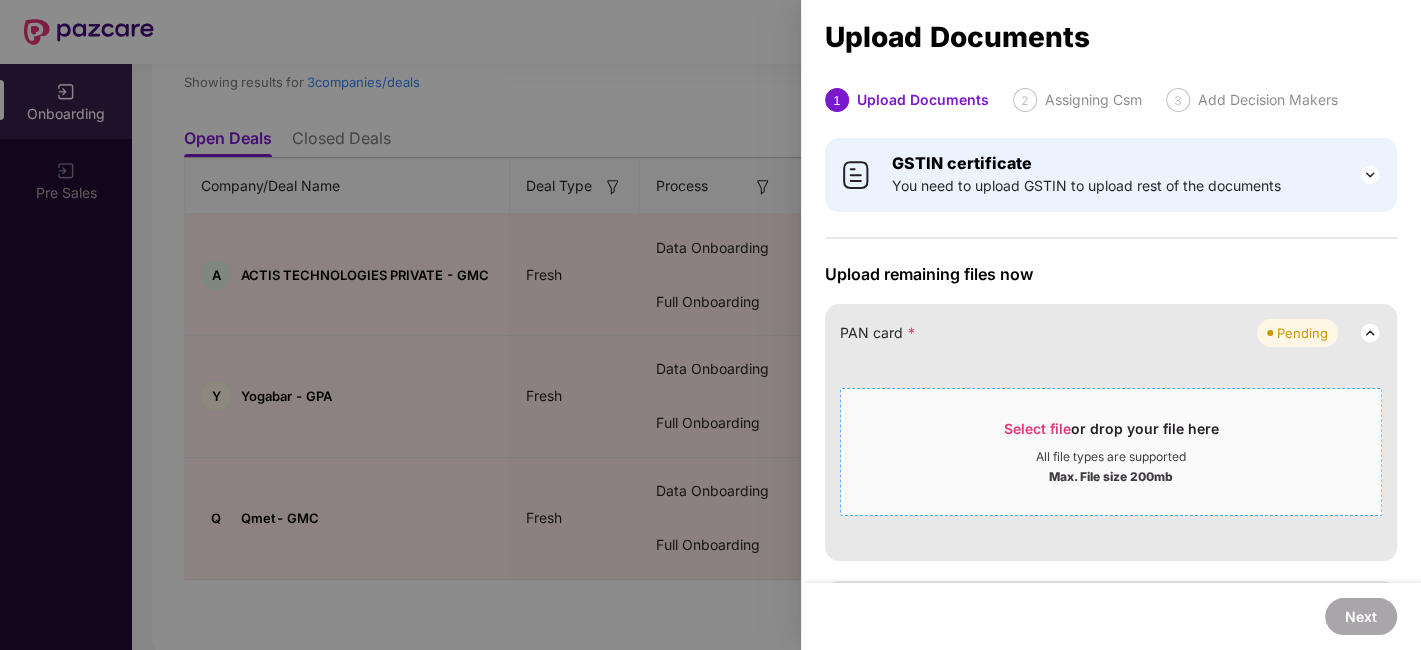 click on "Select file  or drop your file here All file types are supported Max. File size 200mb" at bounding box center [1111, 452] 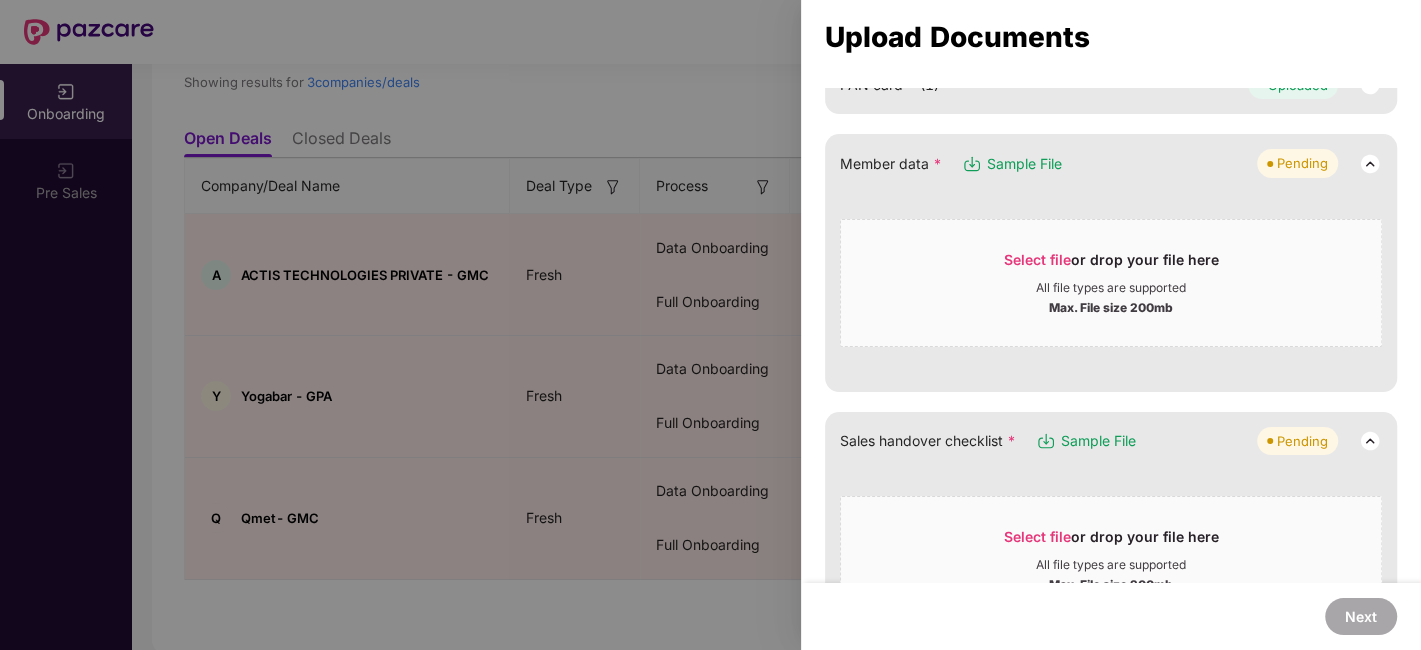 scroll, scrollTop: 248, scrollLeft: 0, axis: vertical 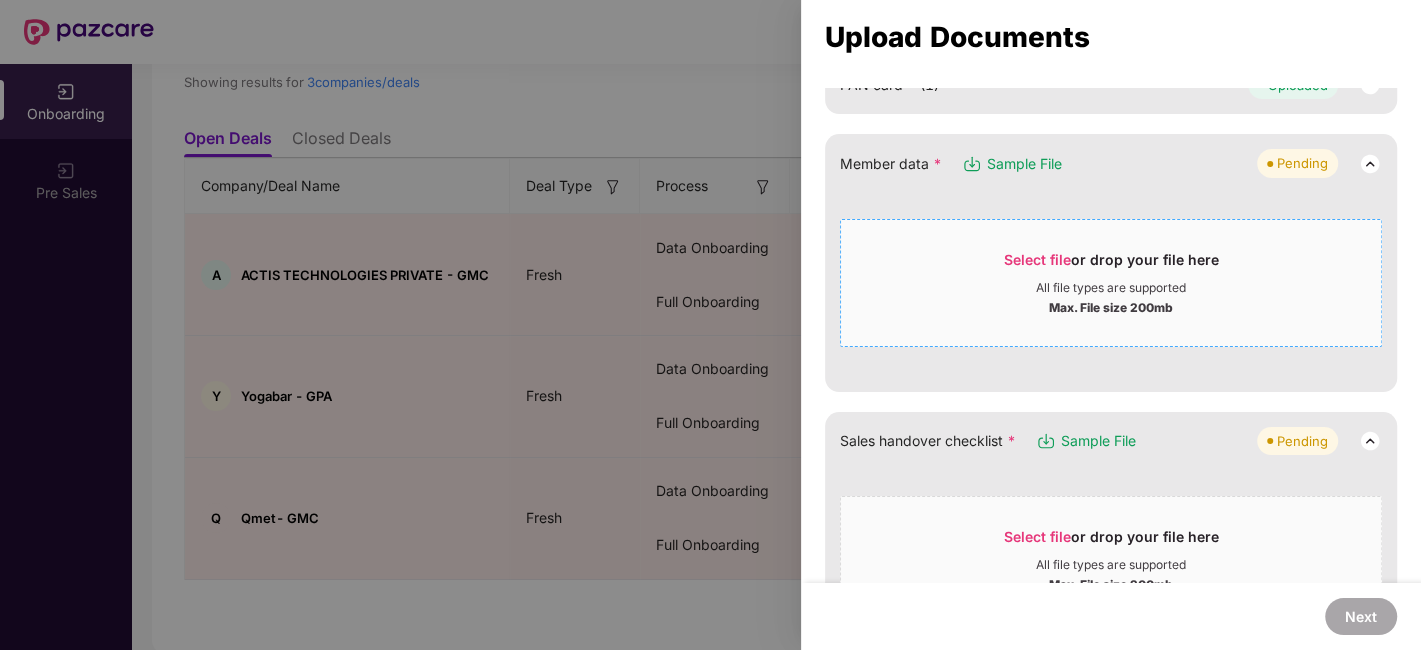 click on "Select file  or drop your file here All file types are supported Max. File size 200mb" at bounding box center (1111, 283) 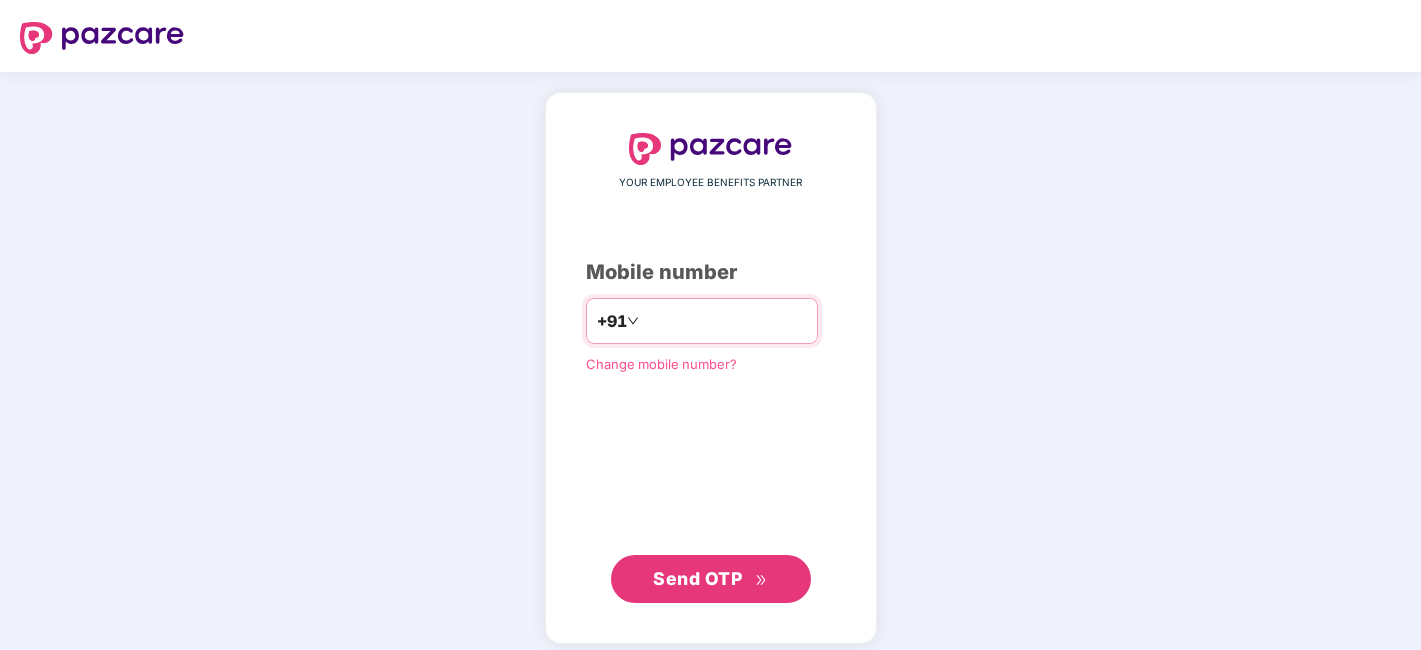 scroll, scrollTop: 0, scrollLeft: 0, axis: both 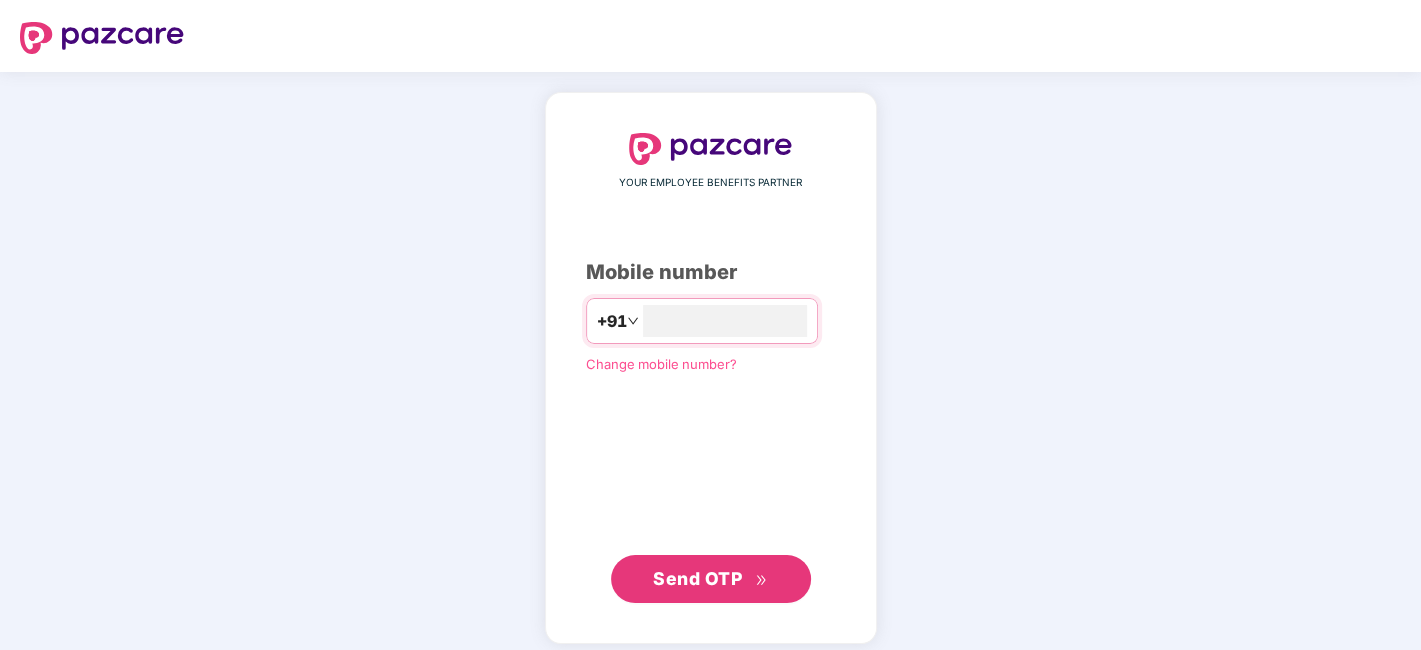 type on "**********" 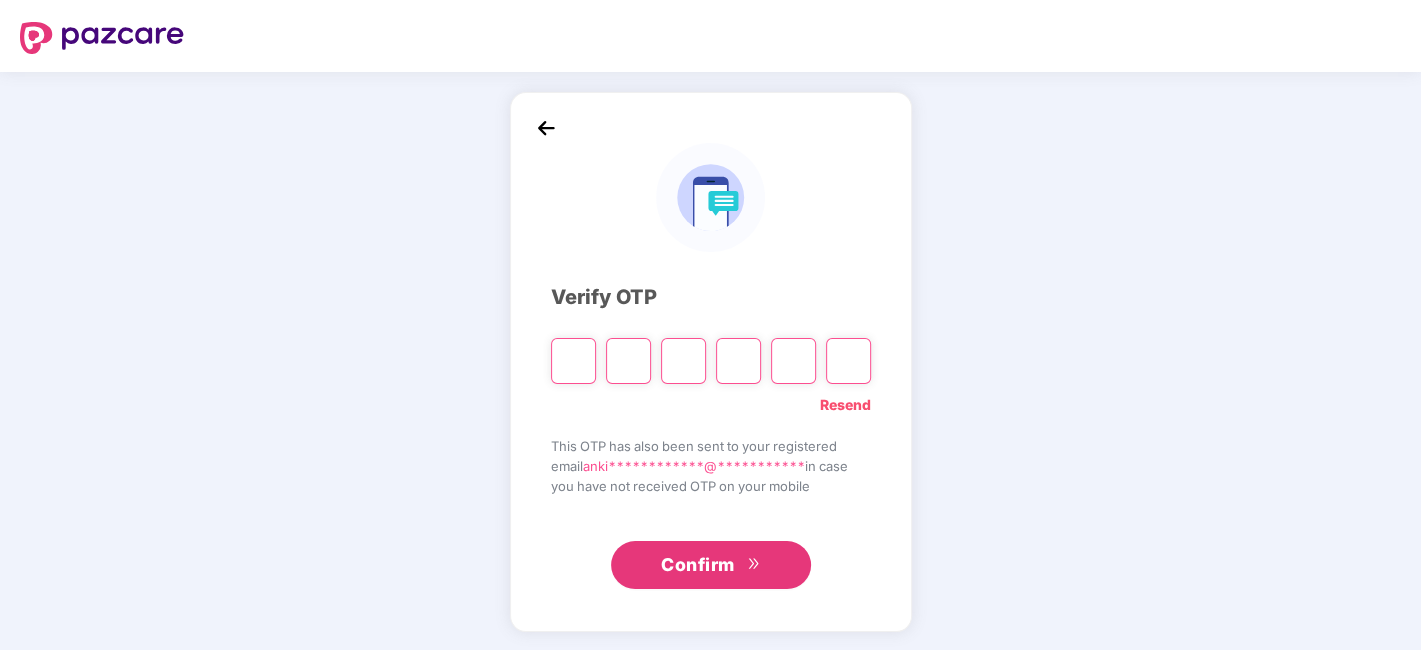 type on "*" 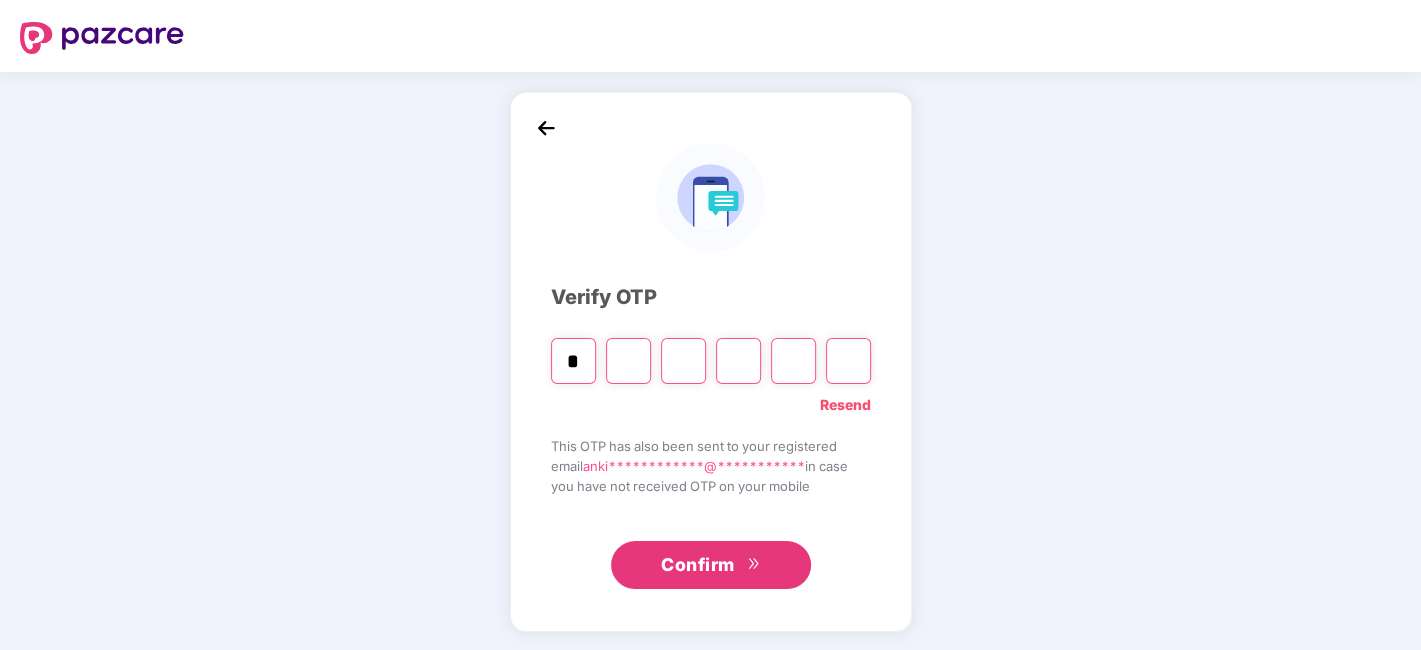 type on "*" 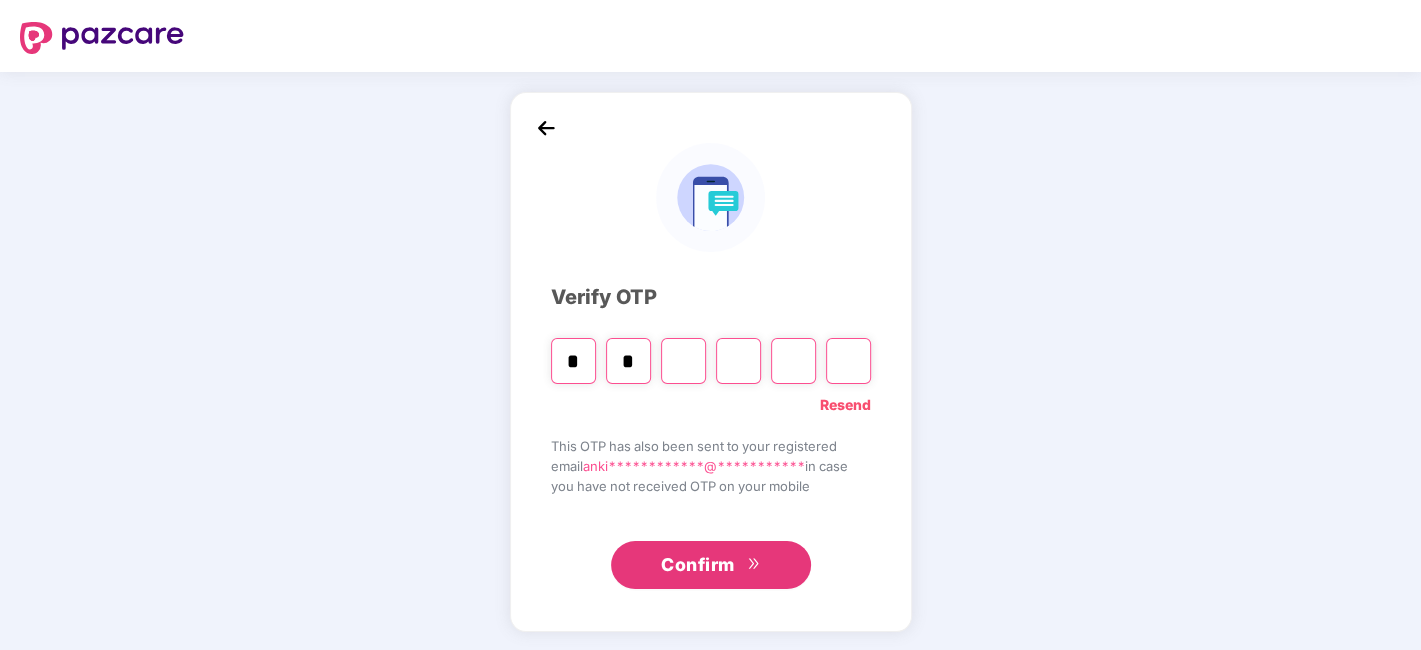 type on "*" 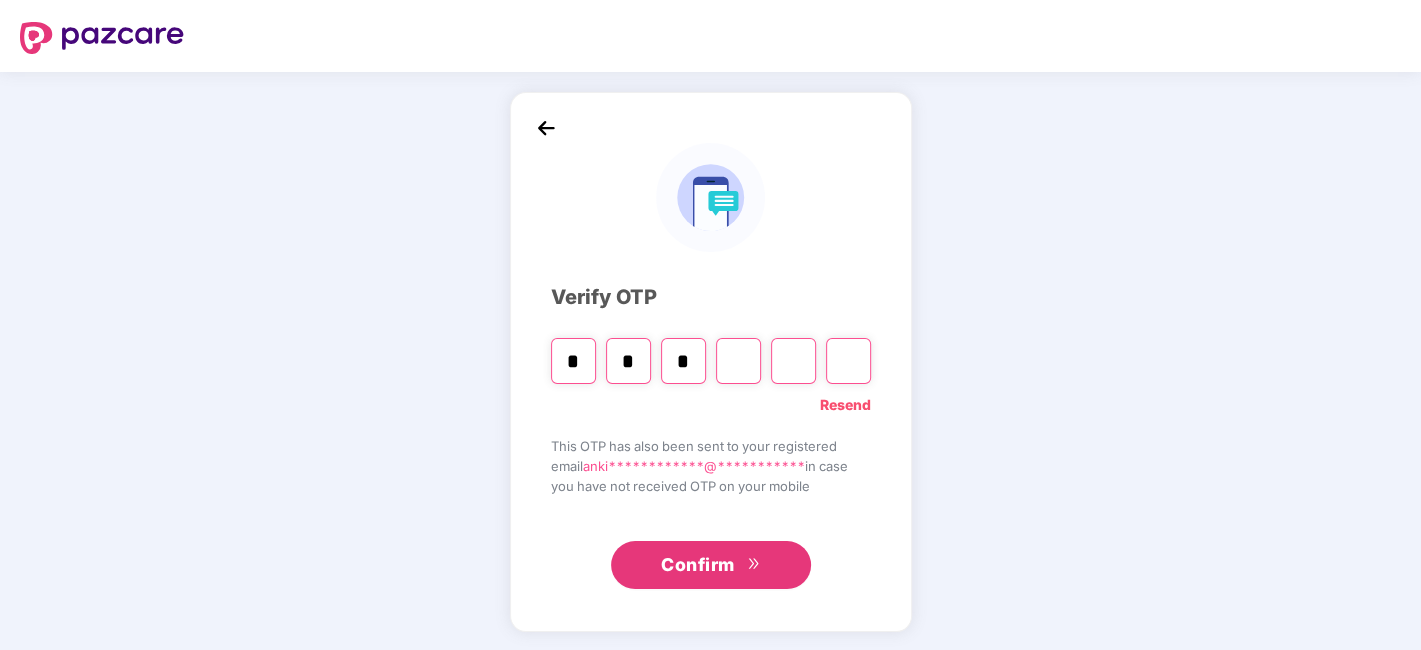 type on "*" 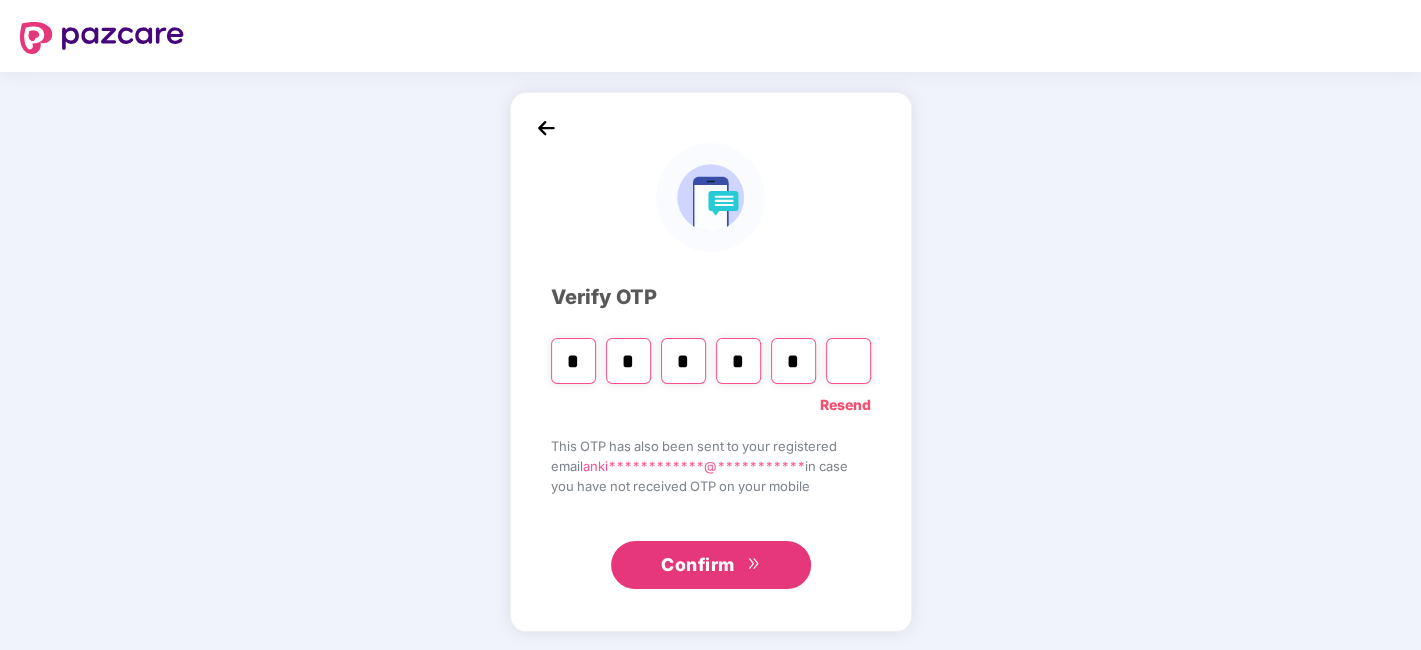 type on "*" 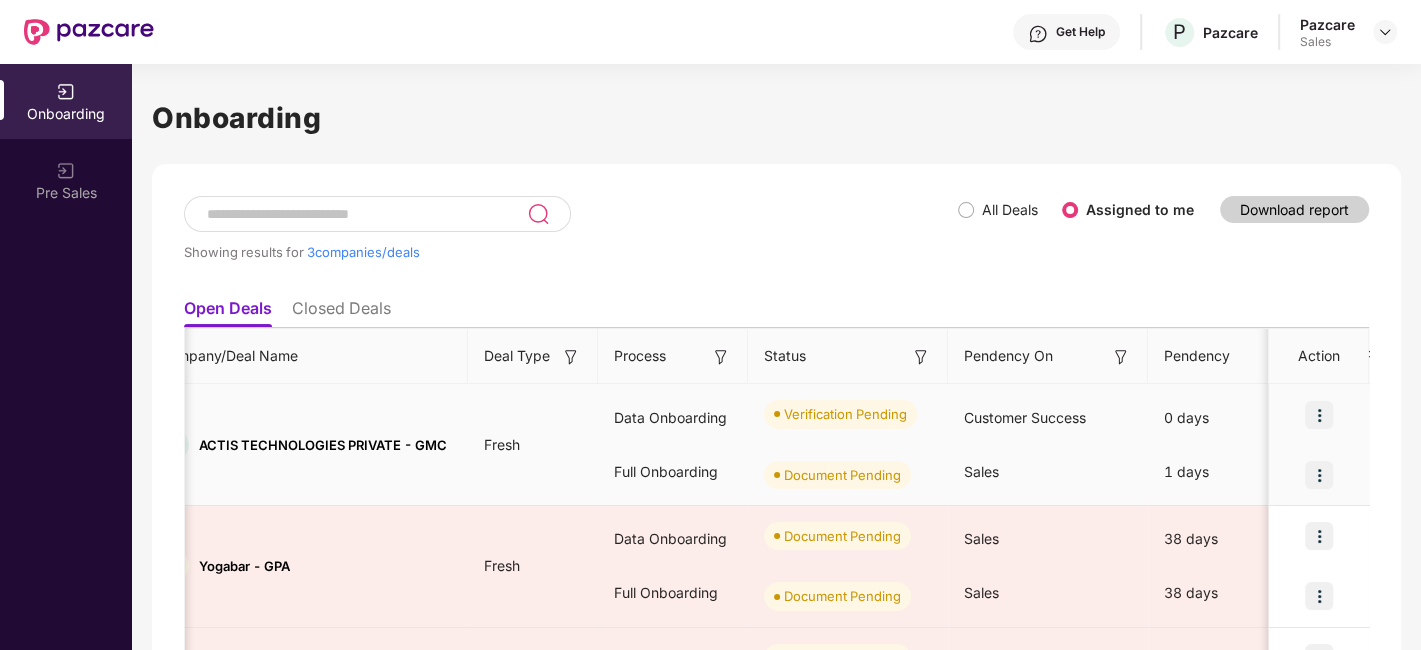 scroll, scrollTop: 0, scrollLeft: 0, axis: both 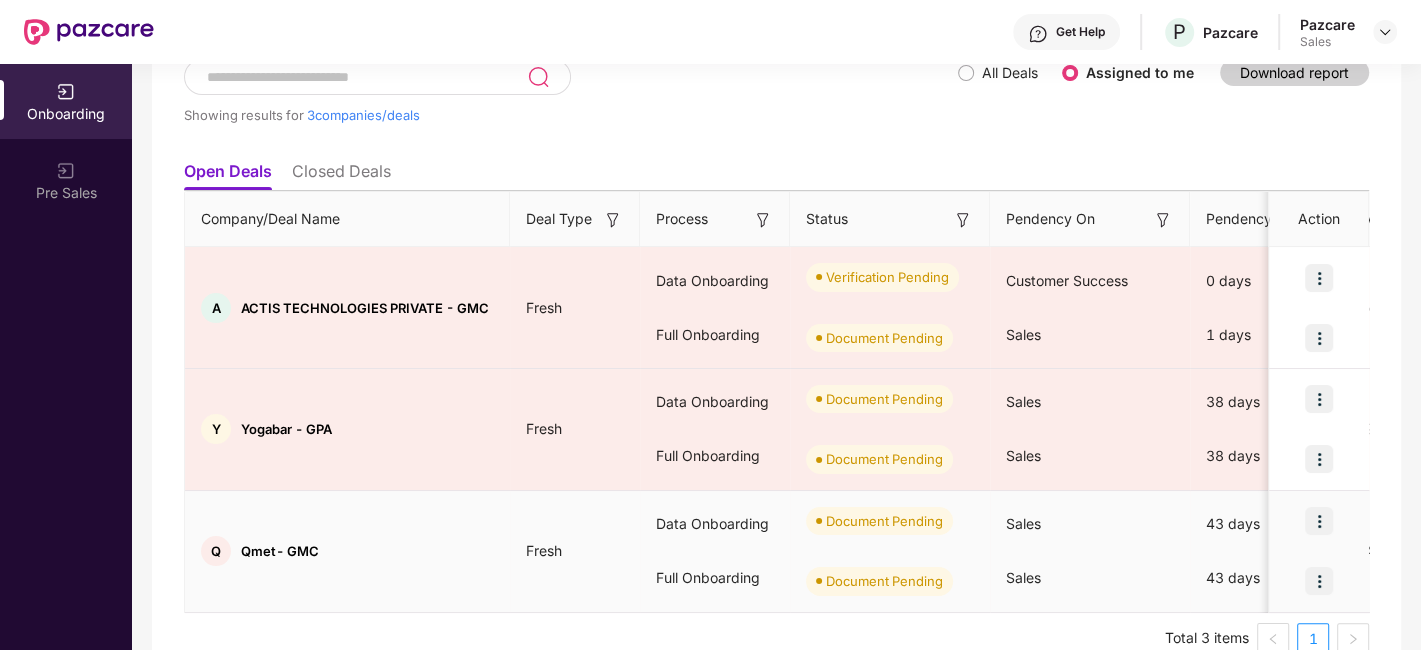 click at bounding box center [1319, 521] 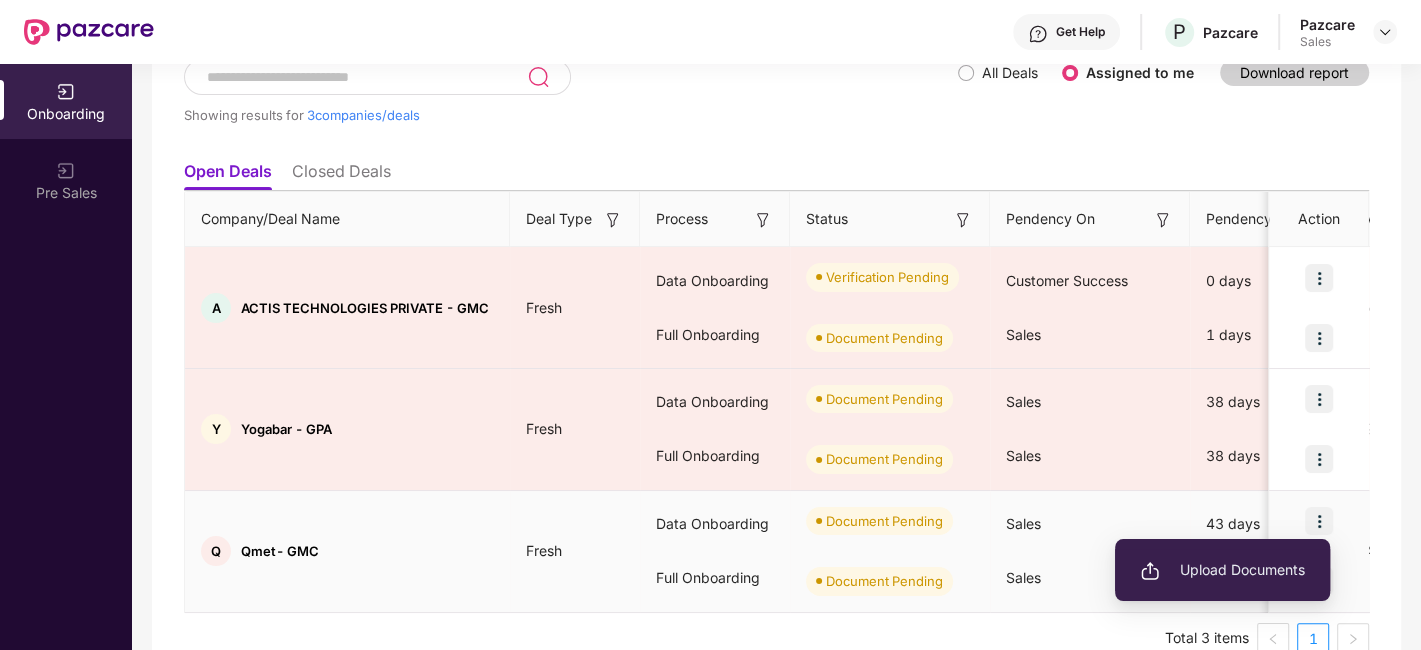 click on "Upload Documents" at bounding box center (1222, 570) 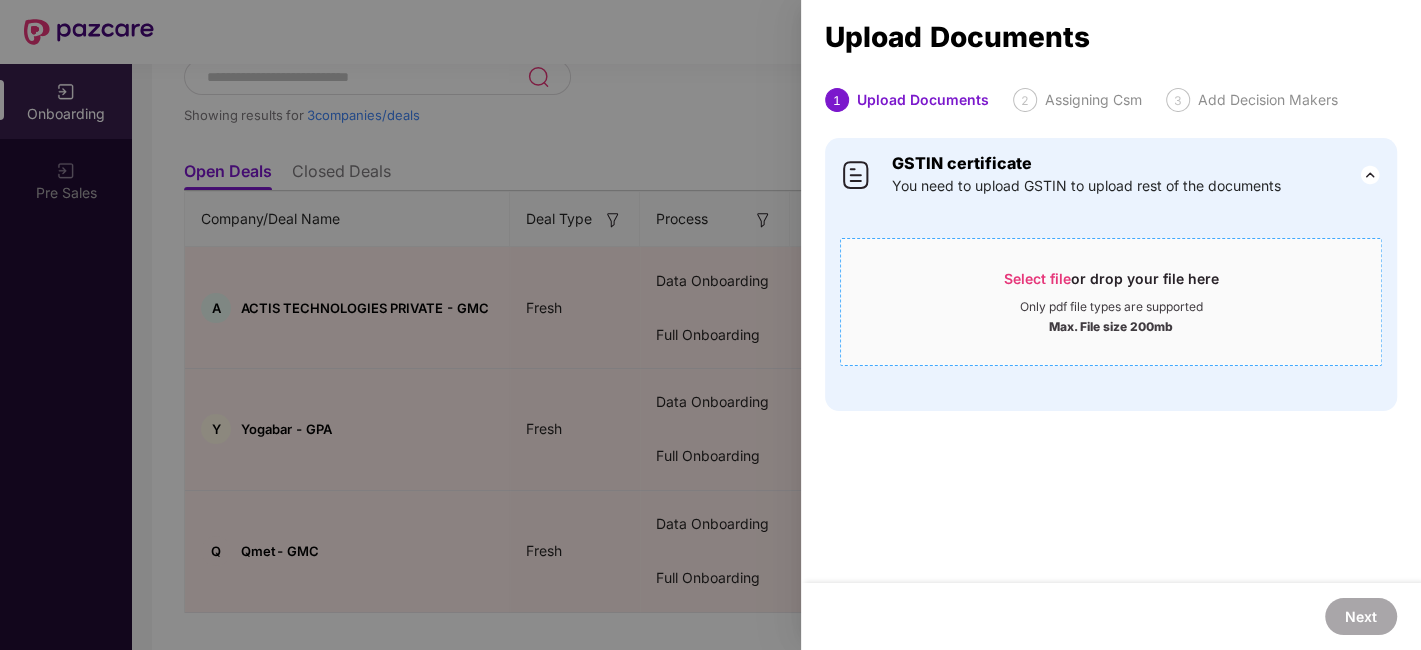 click on "Select file" at bounding box center (1037, 278) 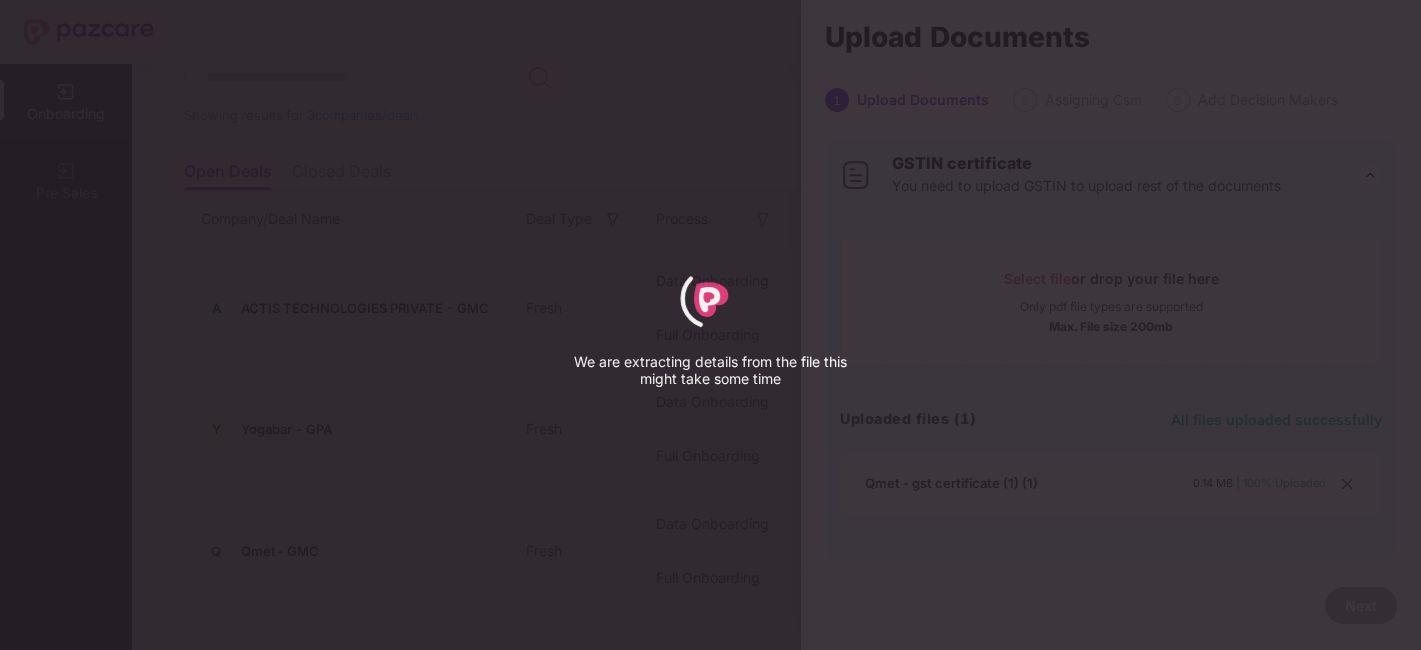 select on "****" 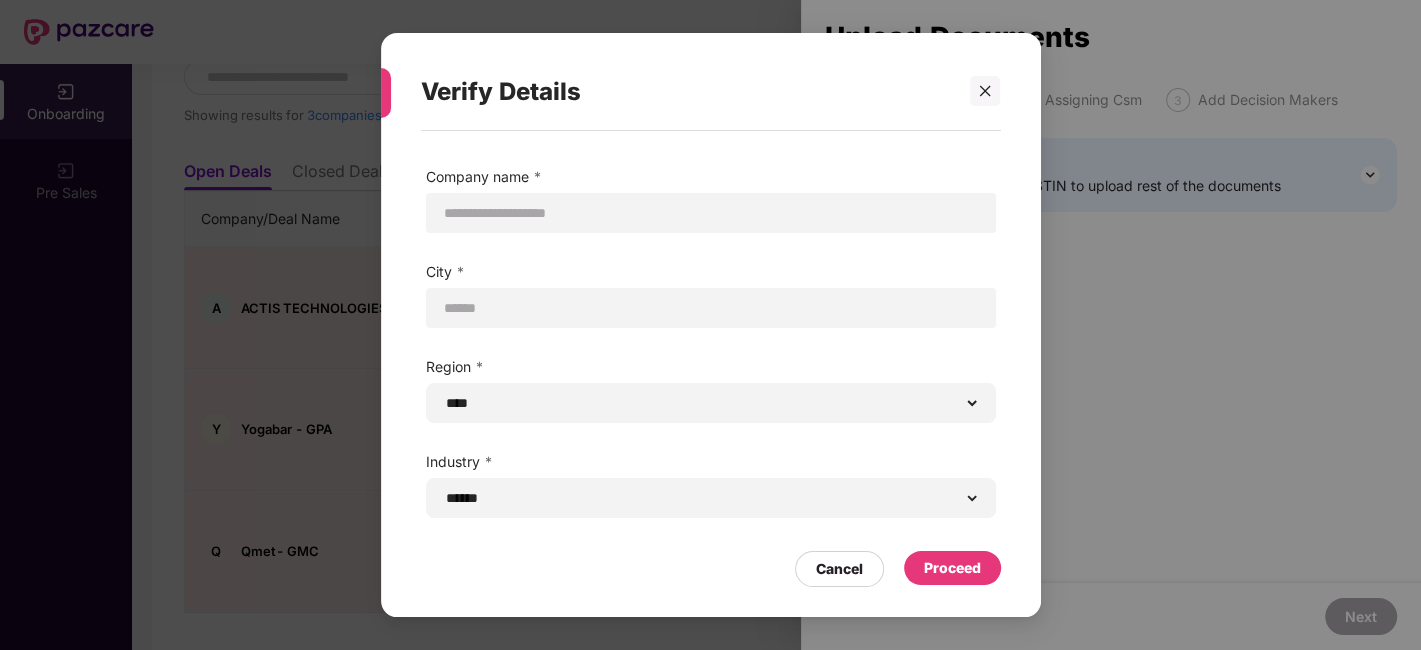 scroll, scrollTop: 76, scrollLeft: 0, axis: vertical 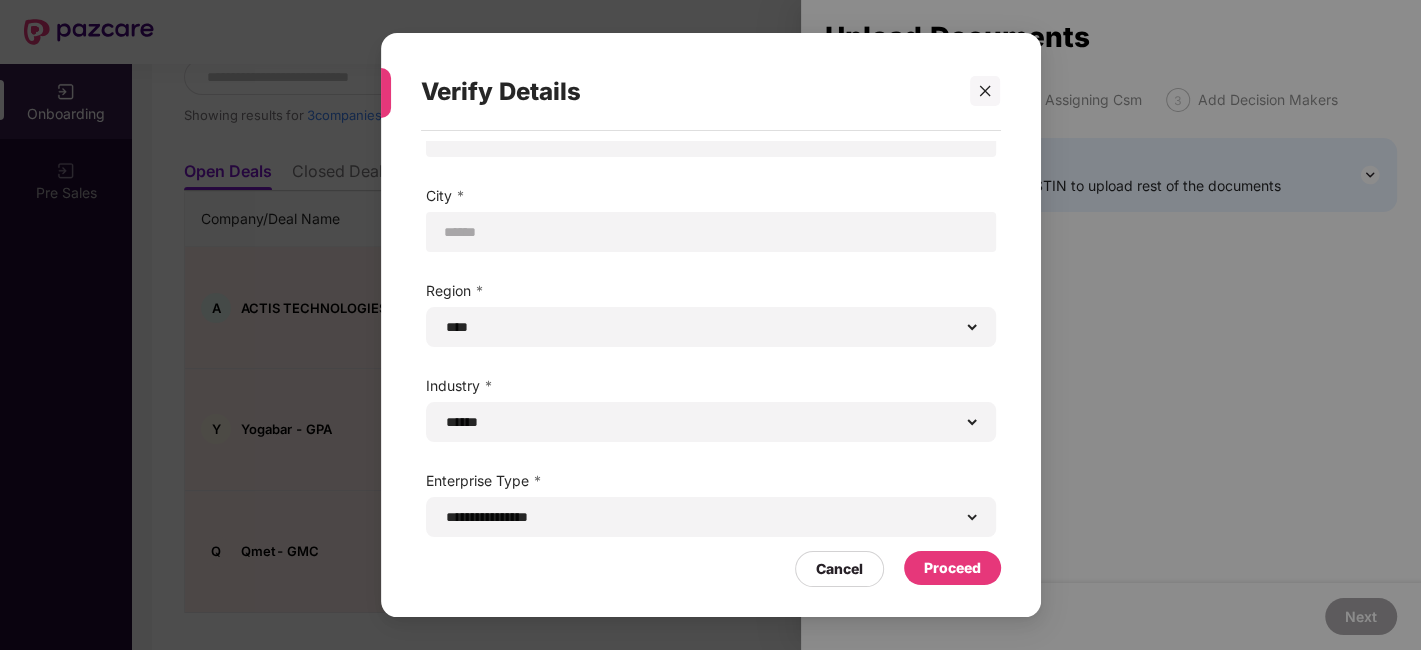 click on "Proceed" at bounding box center [952, 568] 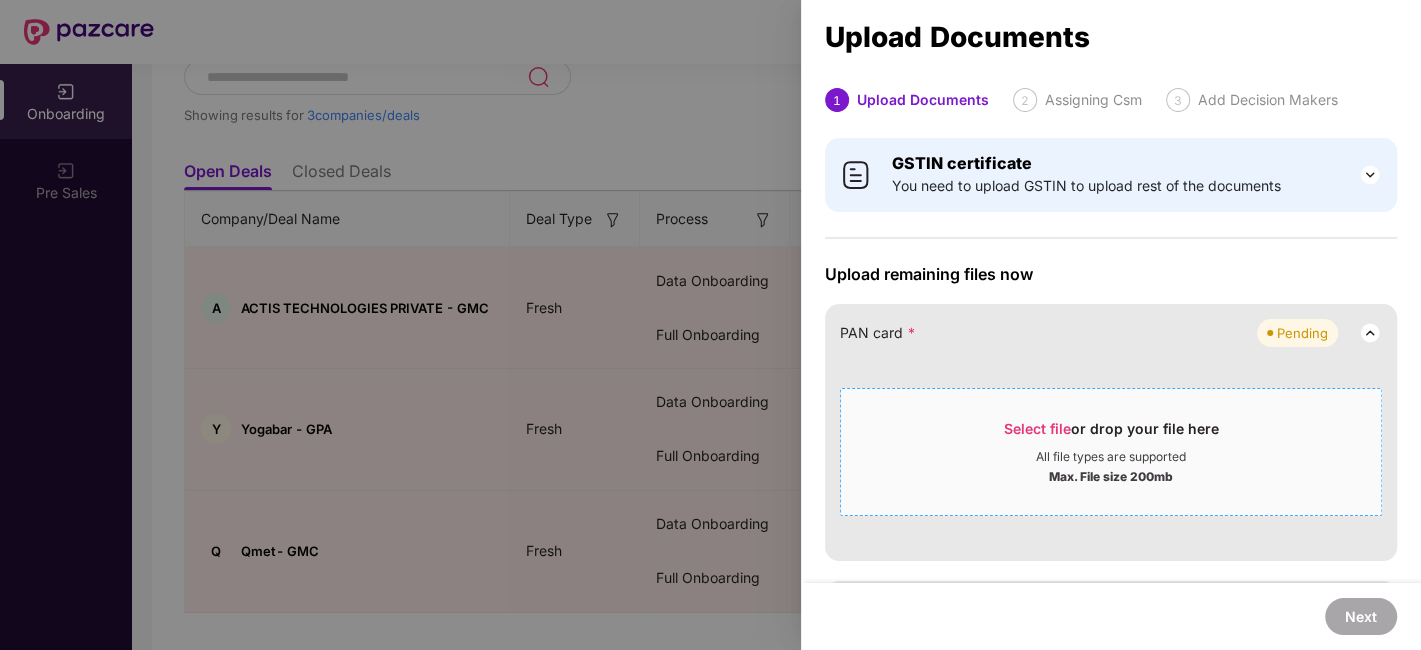 click on "Select file" at bounding box center [1037, 428] 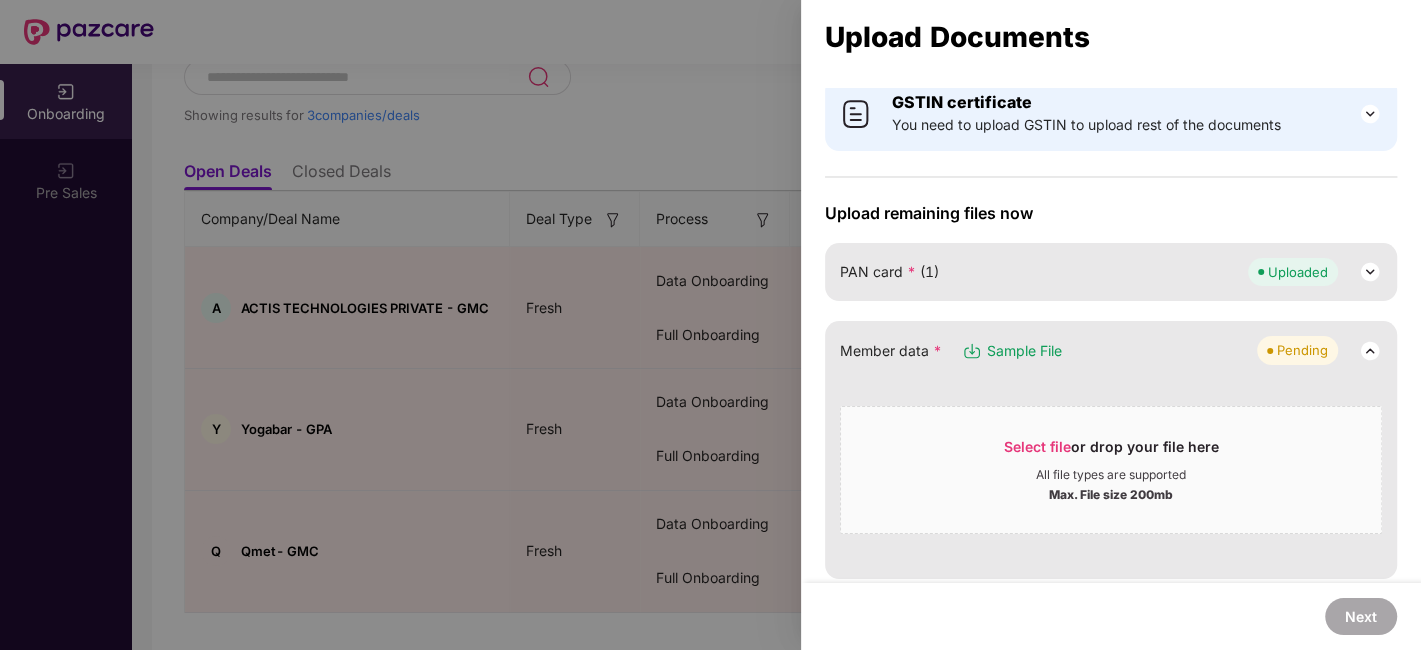scroll, scrollTop: 62, scrollLeft: 0, axis: vertical 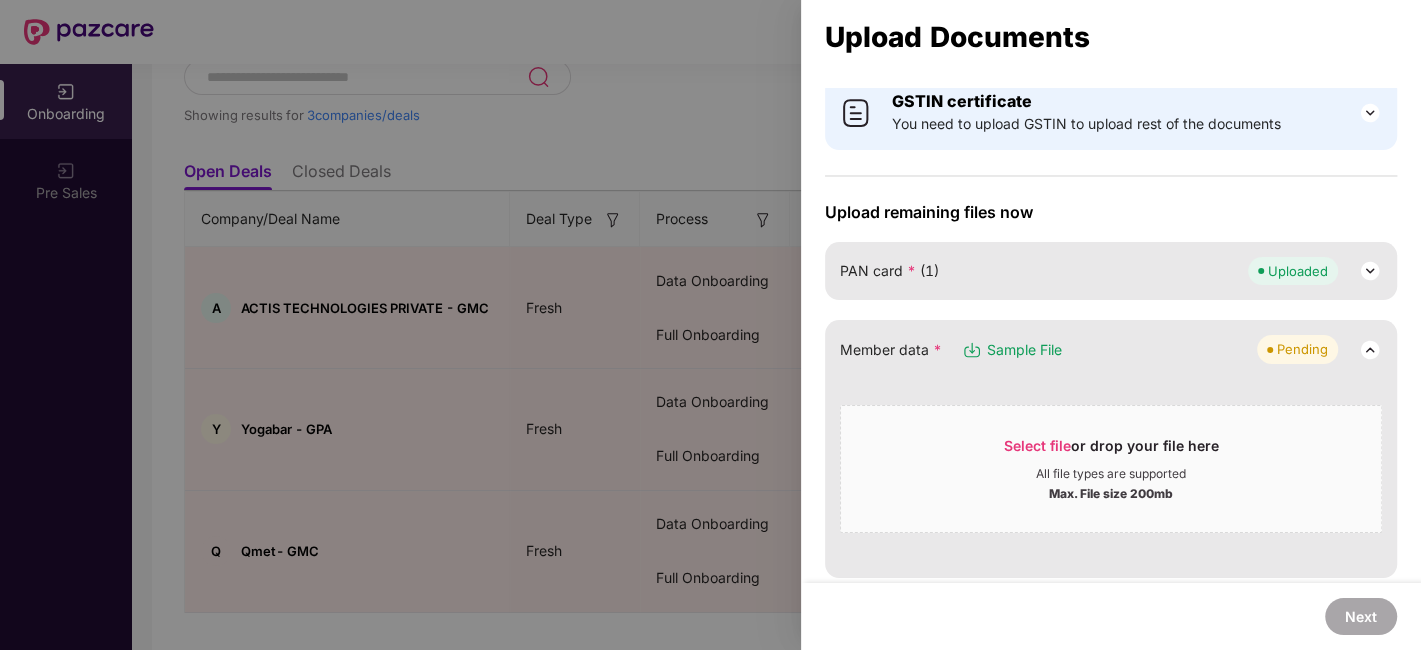 click on "Select file" at bounding box center [1037, 445] 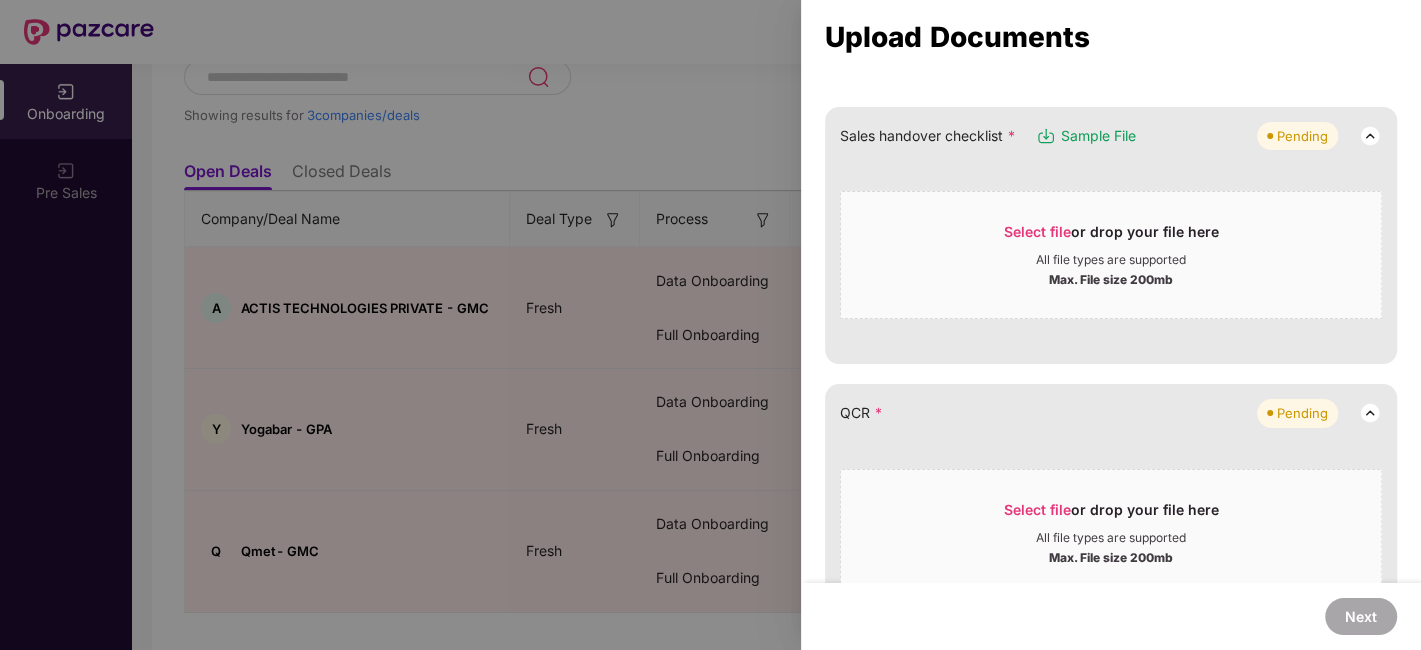 scroll, scrollTop: 0, scrollLeft: 0, axis: both 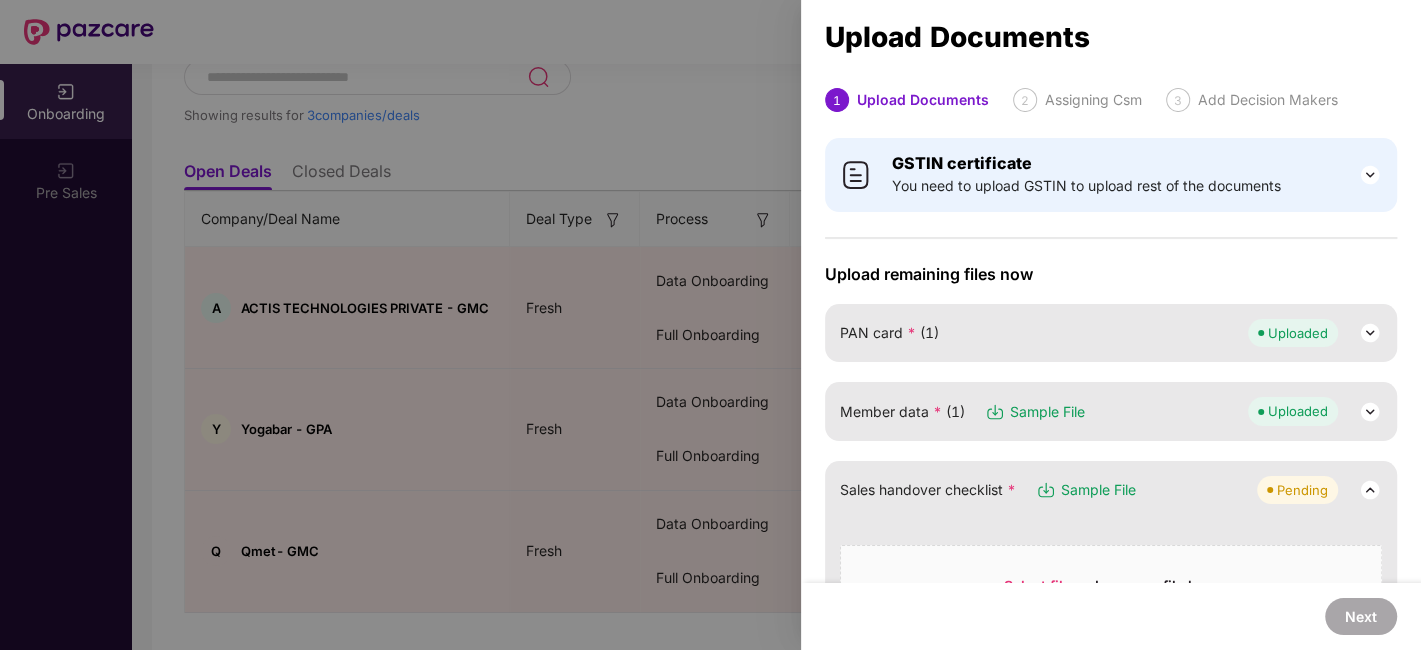 click at bounding box center (710, 325) 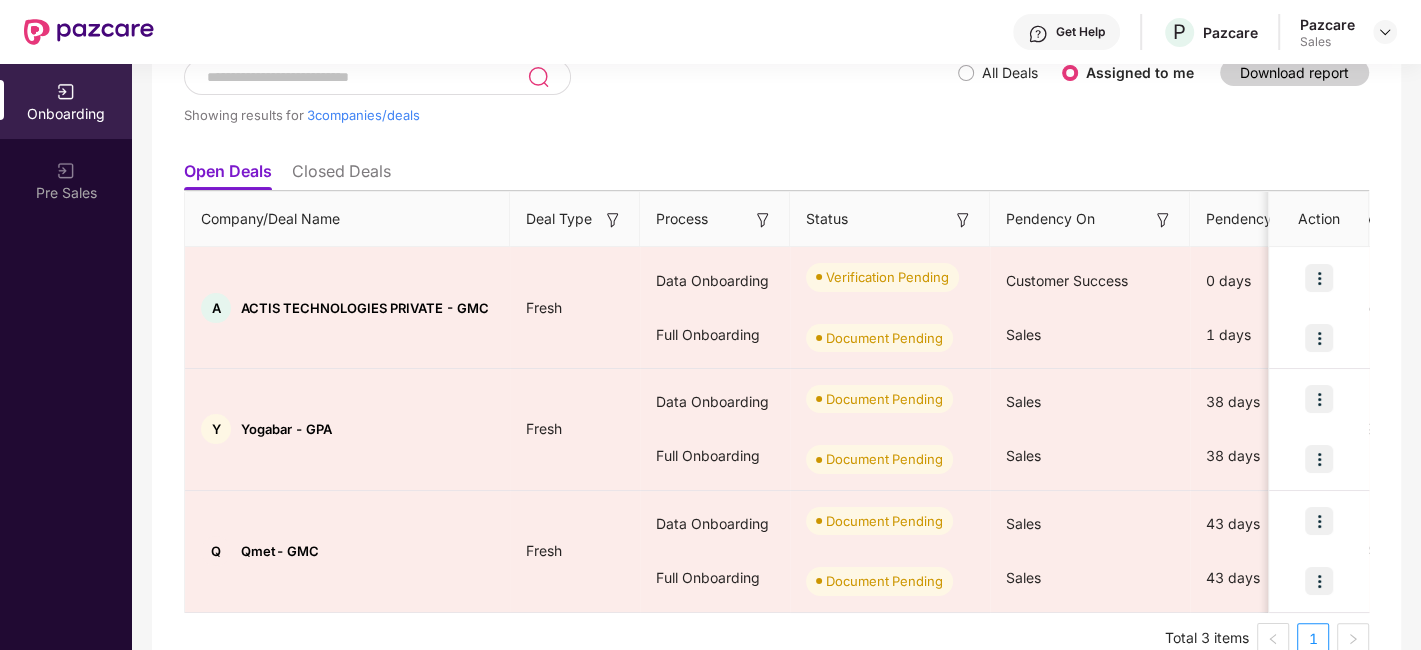 scroll, scrollTop: 0, scrollLeft: 0, axis: both 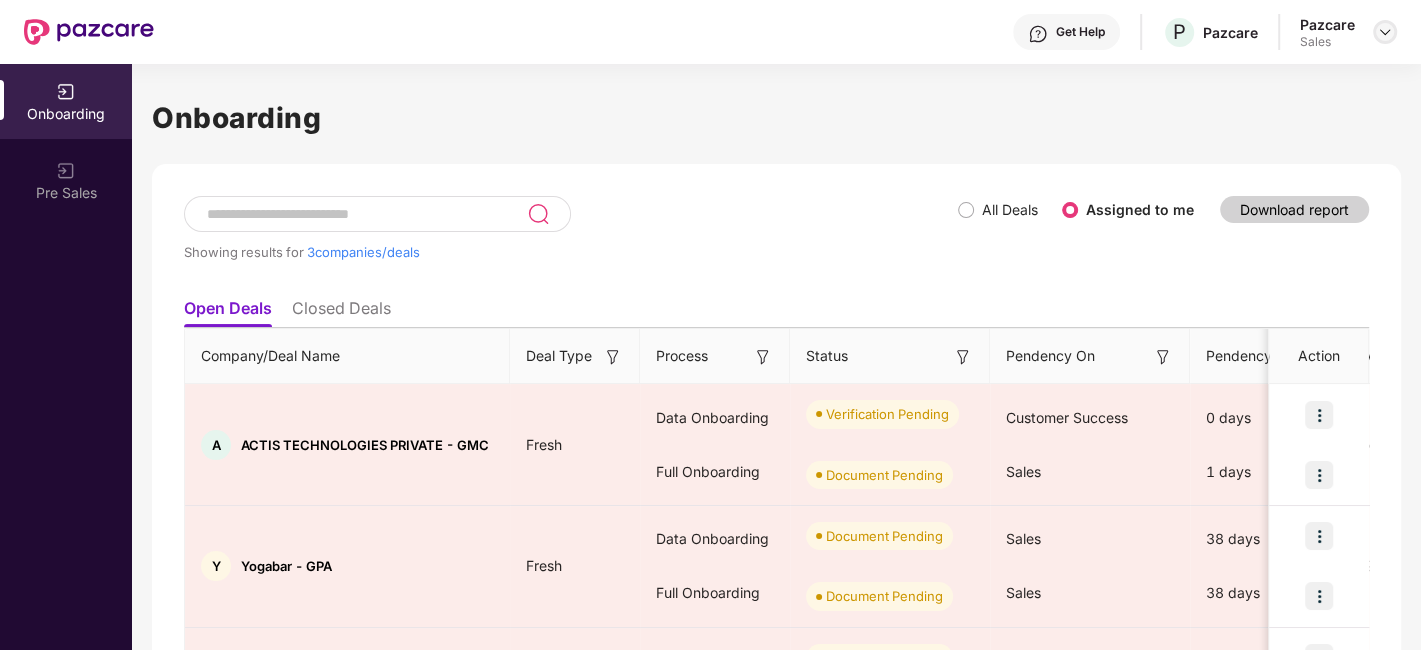 click at bounding box center (1385, 32) 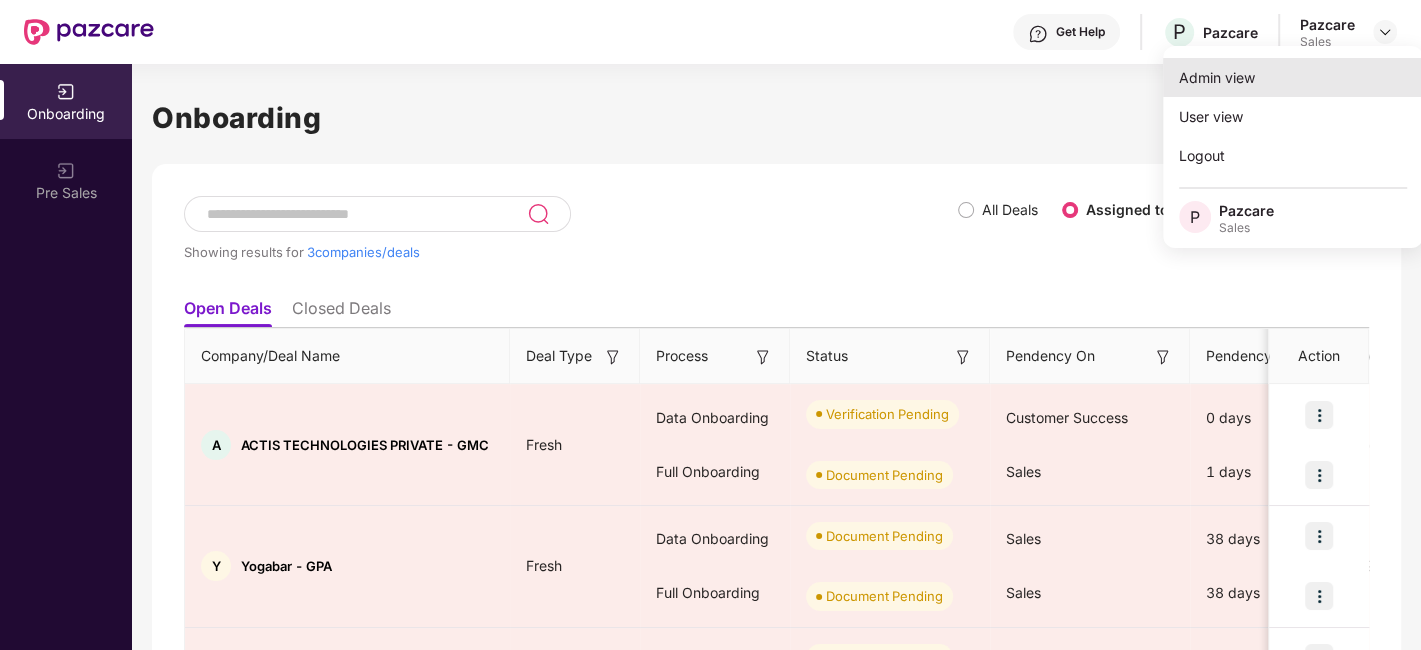 click on "Admin view" at bounding box center [1293, 77] 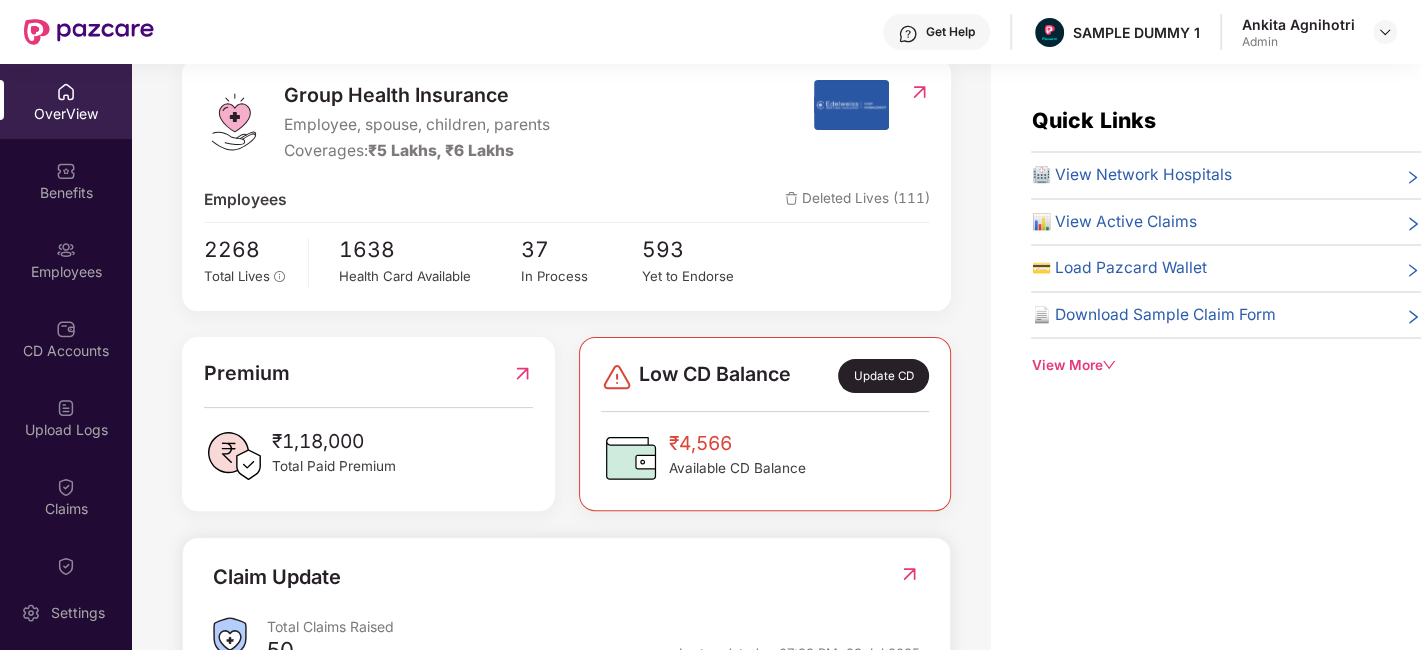 scroll, scrollTop: 0, scrollLeft: 0, axis: both 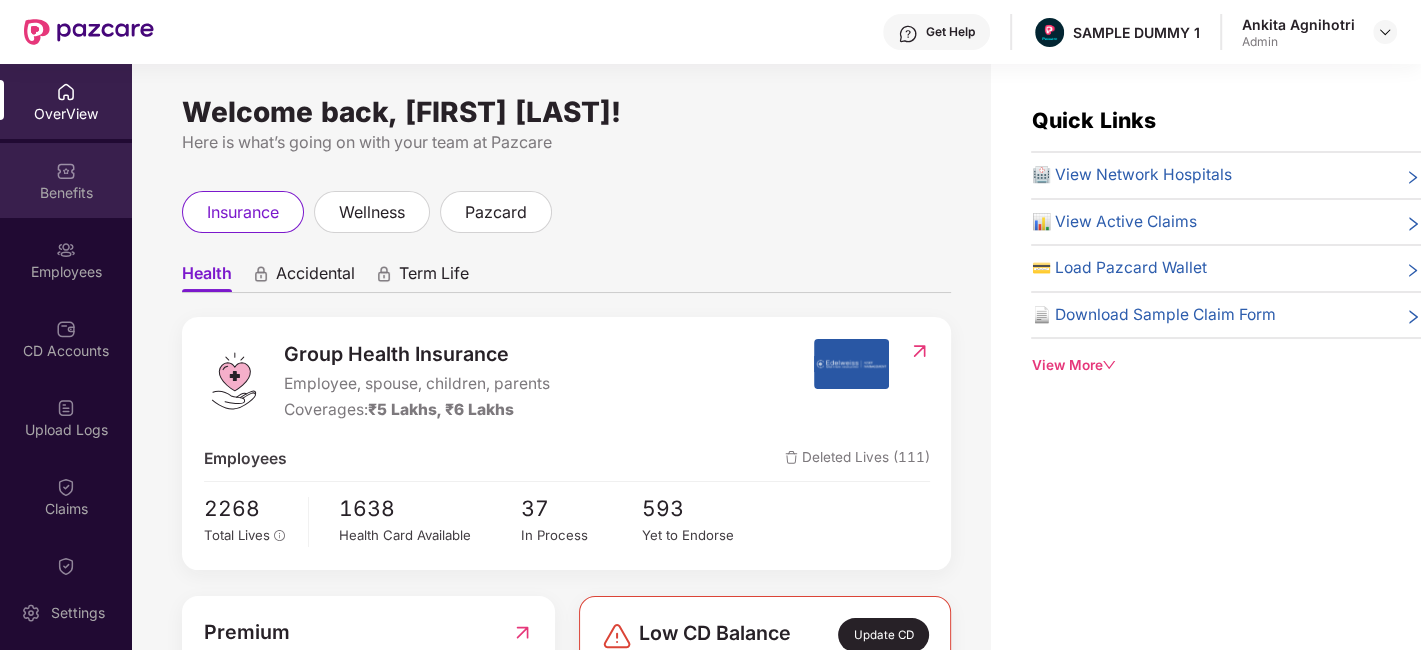 click on "Benefits" at bounding box center [66, 193] 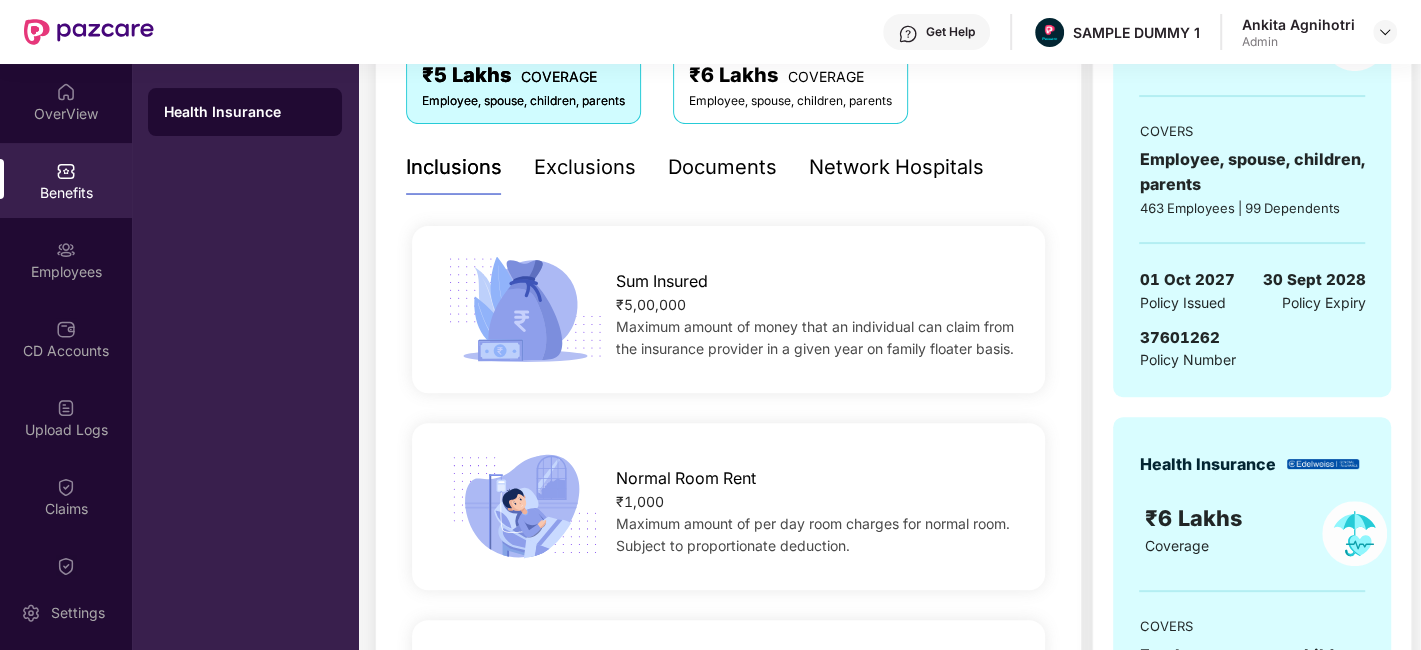 scroll, scrollTop: 177, scrollLeft: 0, axis: vertical 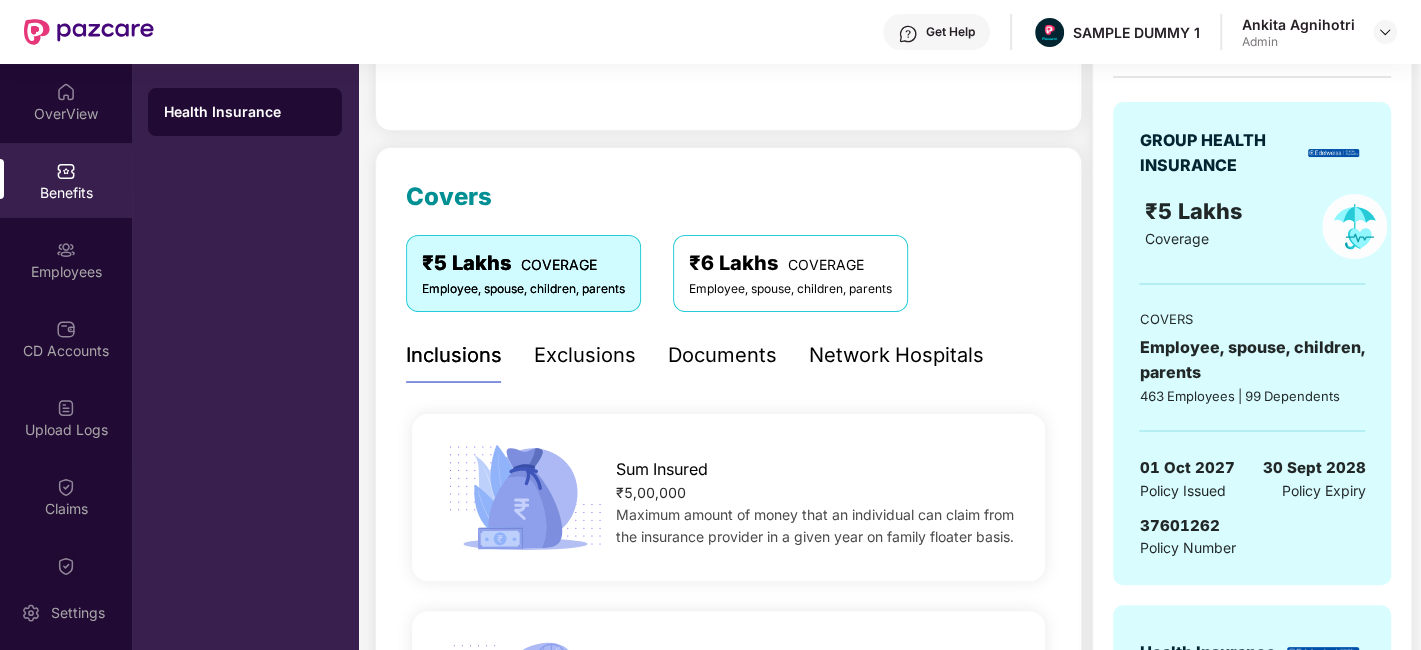 click on "Exclusions" at bounding box center [585, 355] 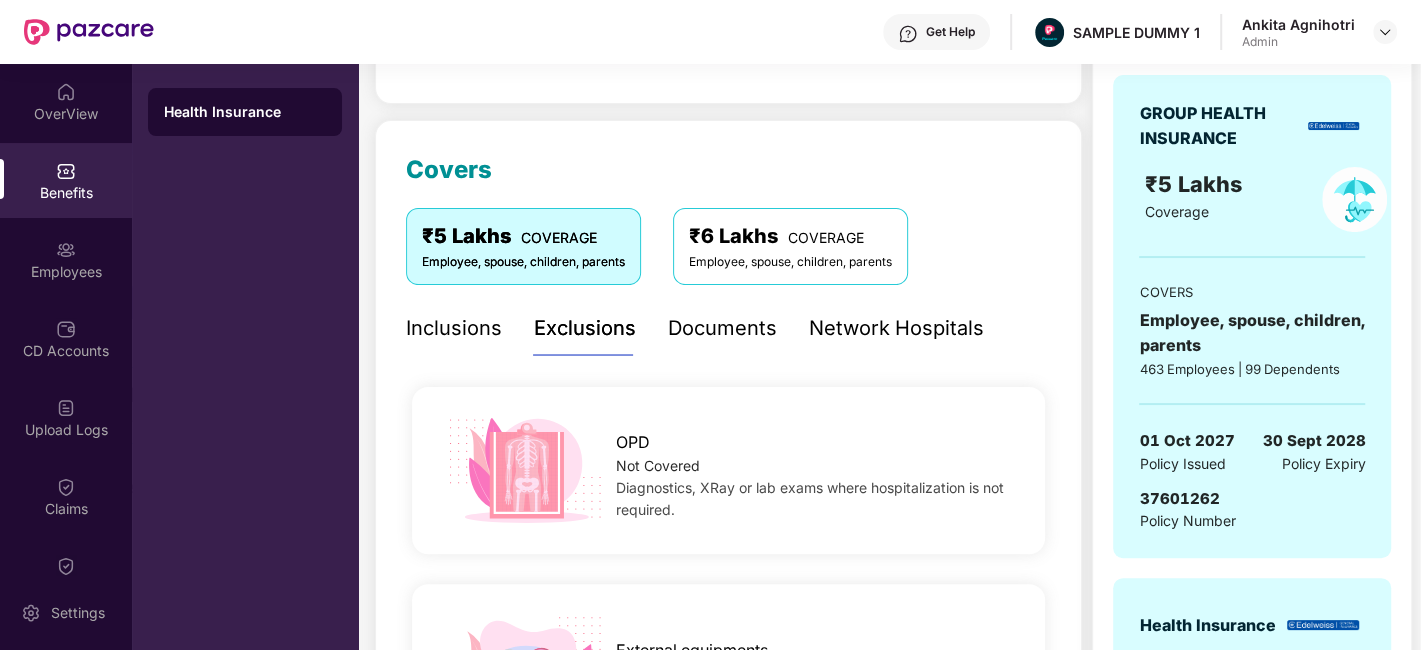 scroll, scrollTop: 90, scrollLeft: 0, axis: vertical 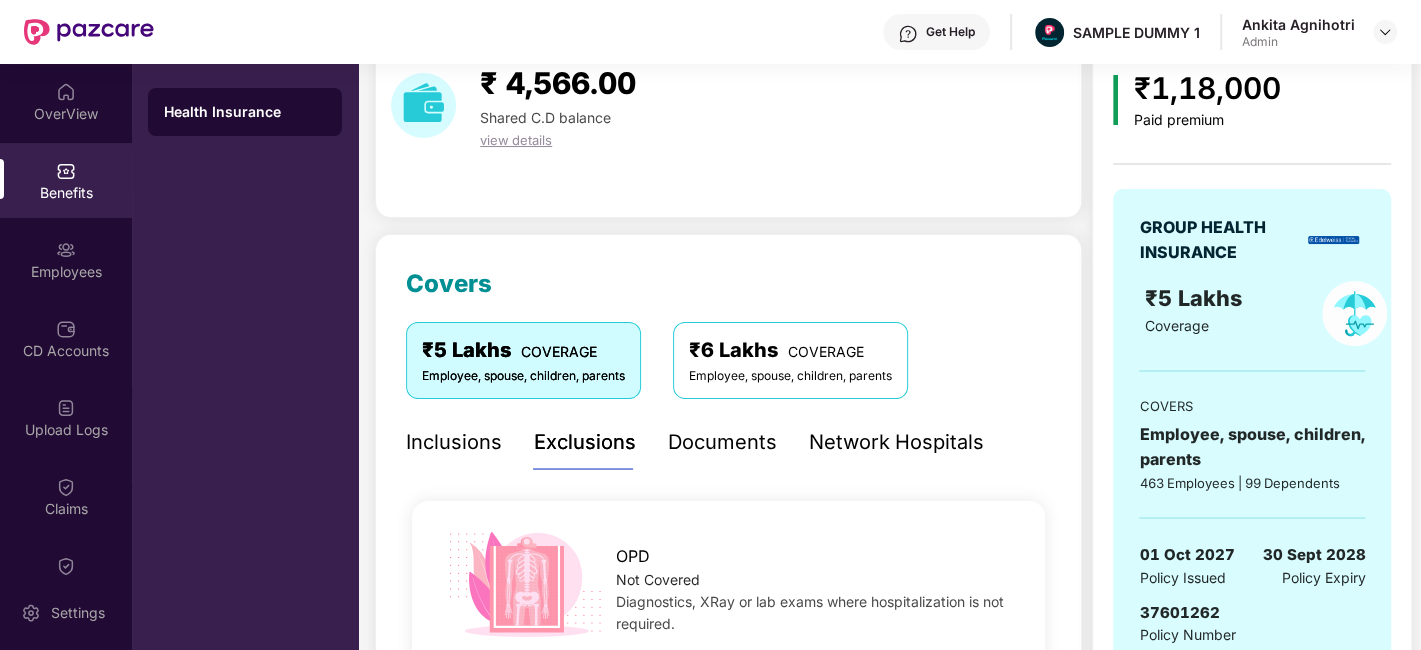 click on "Documents" at bounding box center (722, 442) 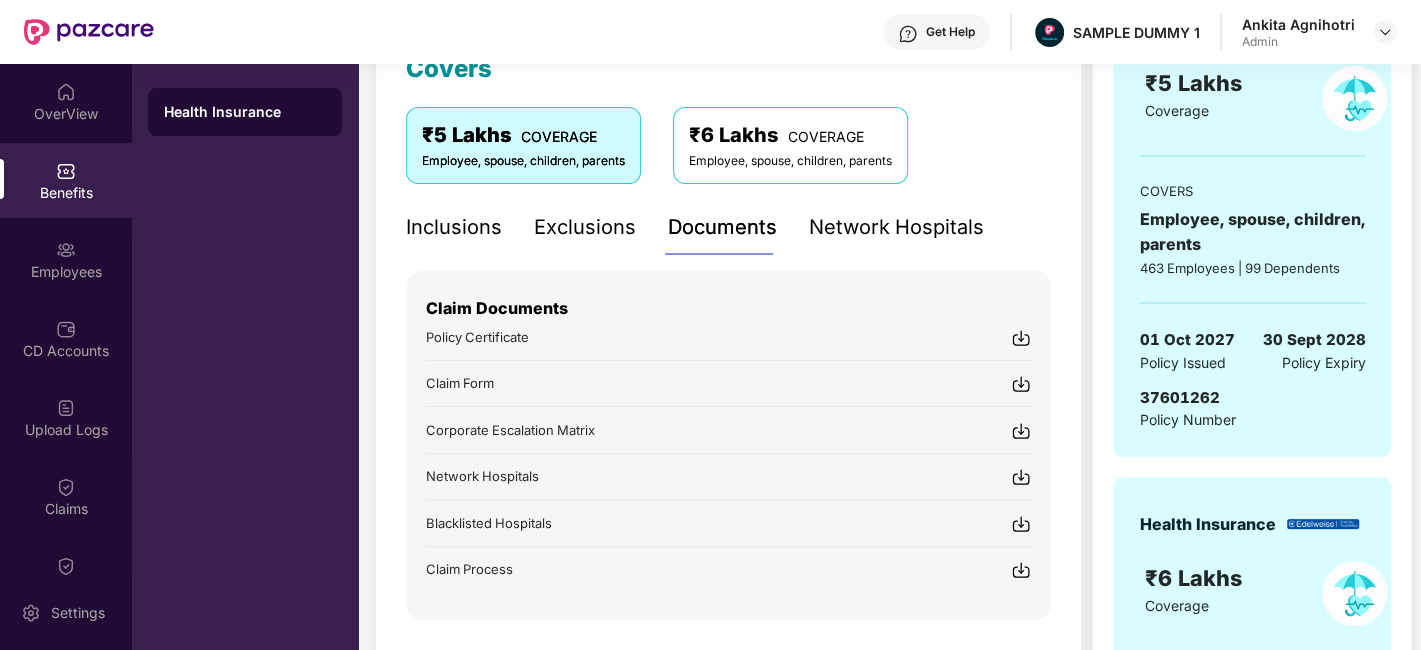 scroll, scrollTop: 310, scrollLeft: 0, axis: vertical 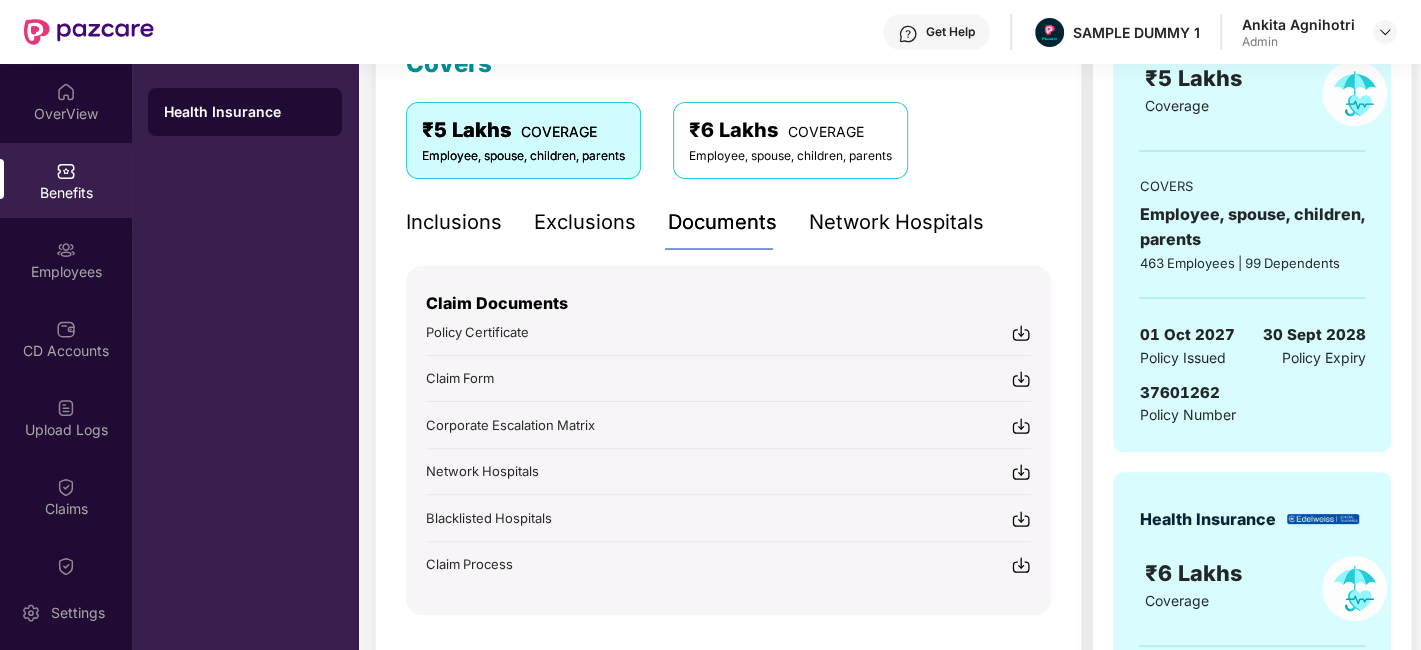 click on "Get Help" at bounding box center [950, 32] 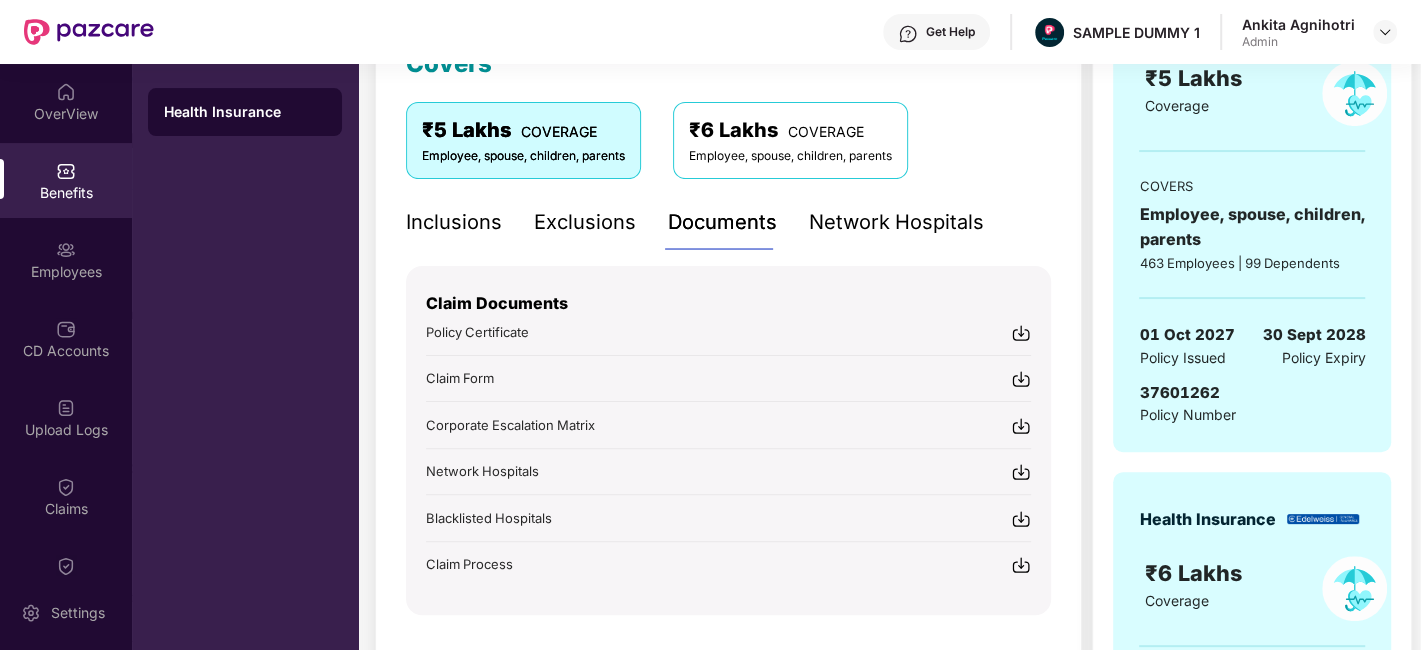 click on "₹5 Lakhs COVERAGE Employee, spouse, children, parents ₹6 Lakhs COVERAGE Employee, spouse, children, parents" at bounding box center (728, 148) 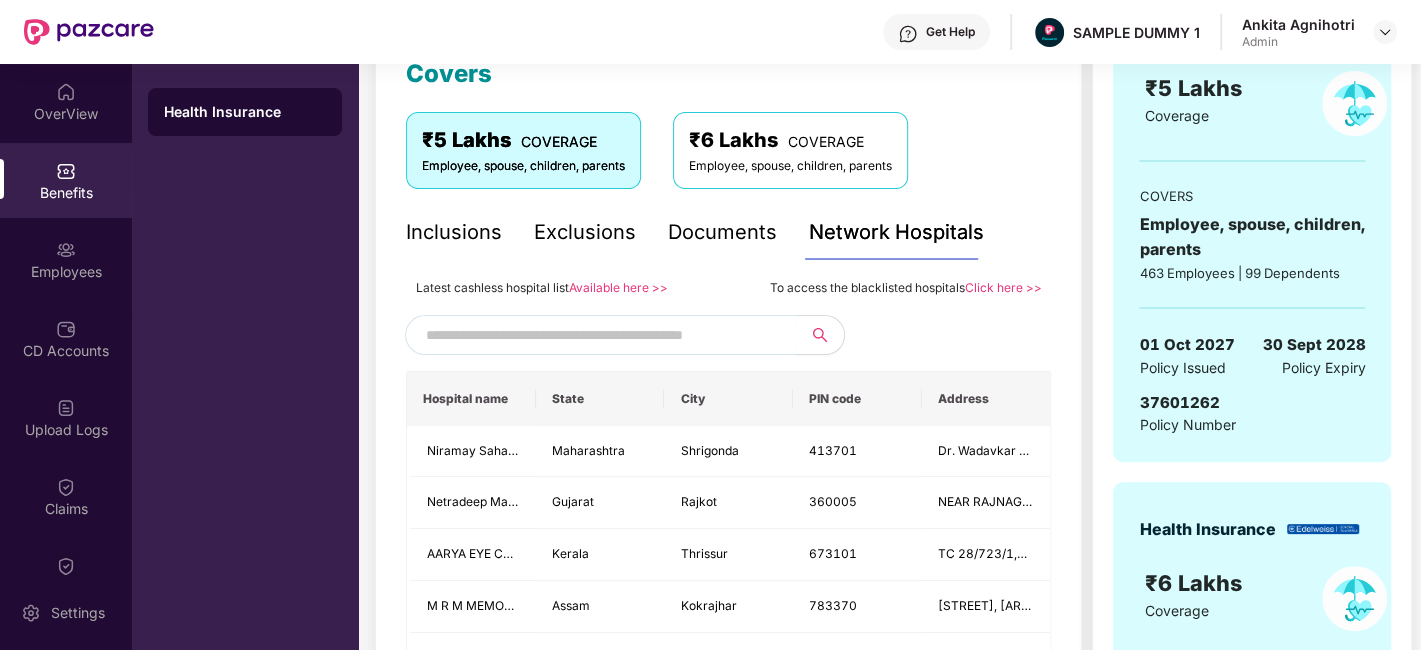 scroll, scrollTop: 257, scrollLeft: 0, axis: vertical 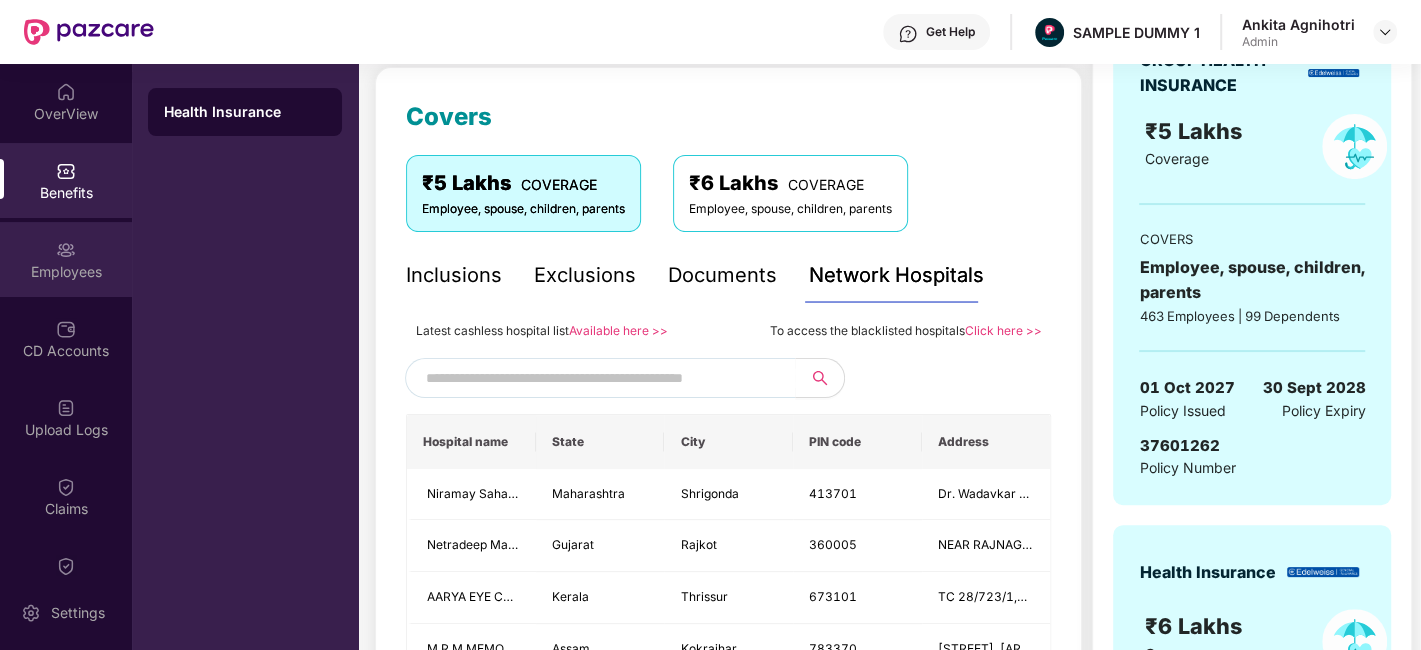 click on "Employees" at bounding box center [66, 272] 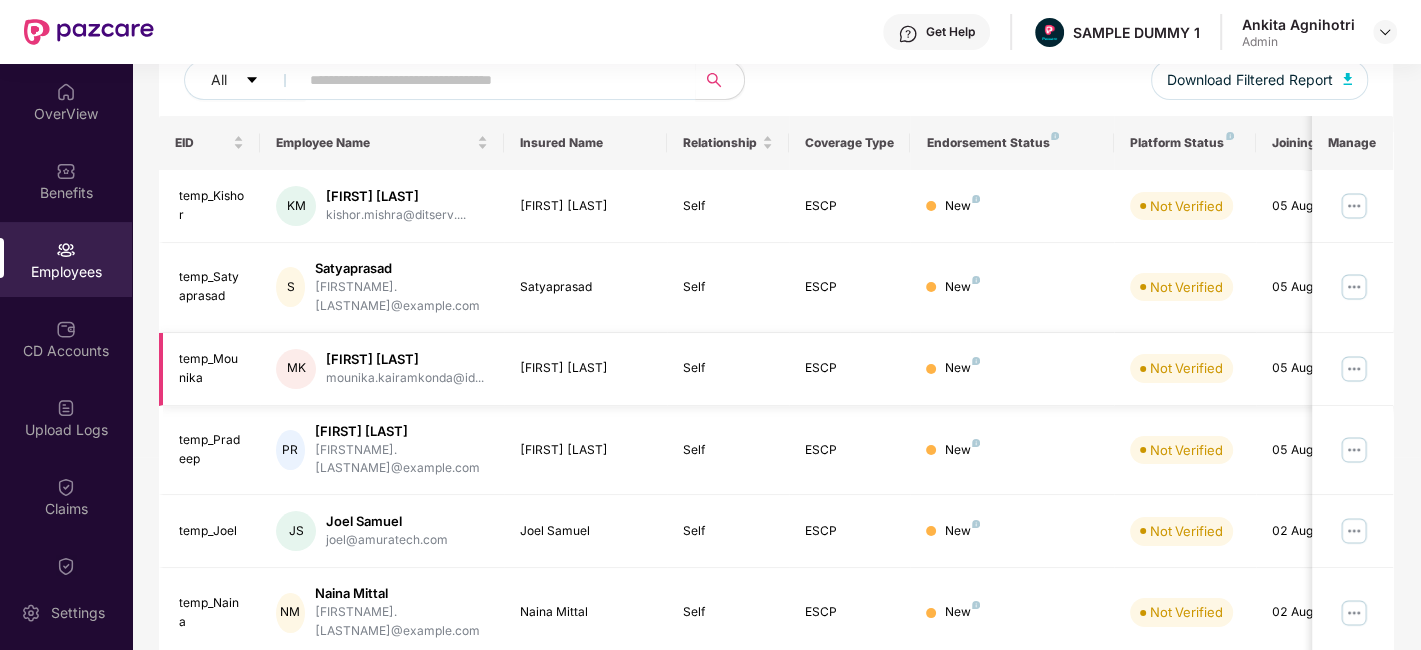 scroll, scrollTop: 0, scrollLeft: 0, axis: both 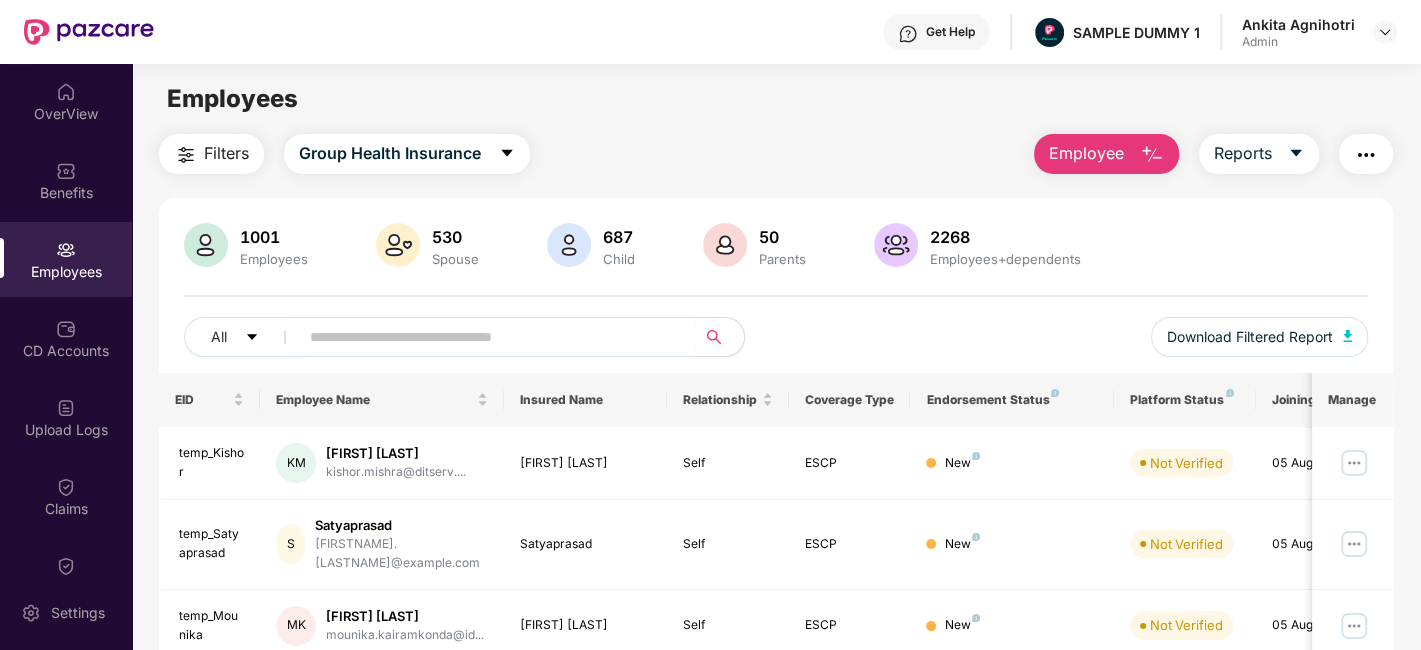 click on "Employee" at bounding box center (1086, 153) 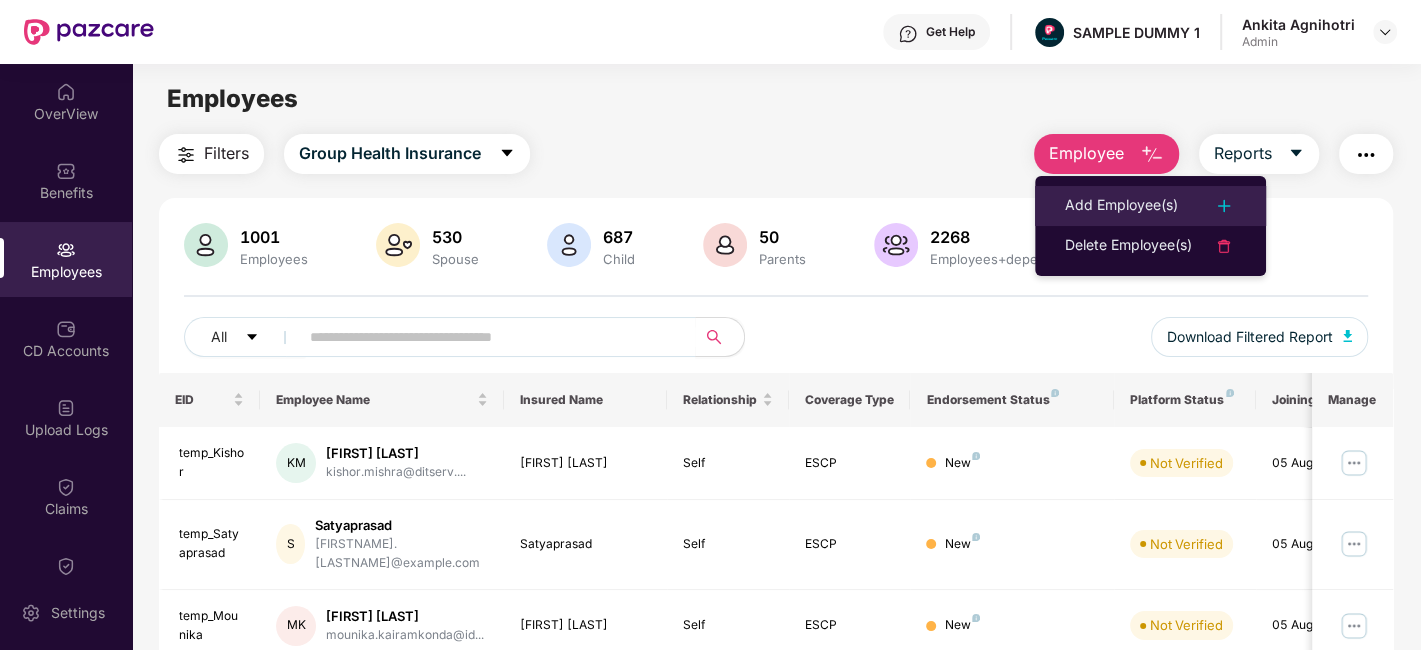 click on "Add Employee(s)" at bounding box center [1121, 206] 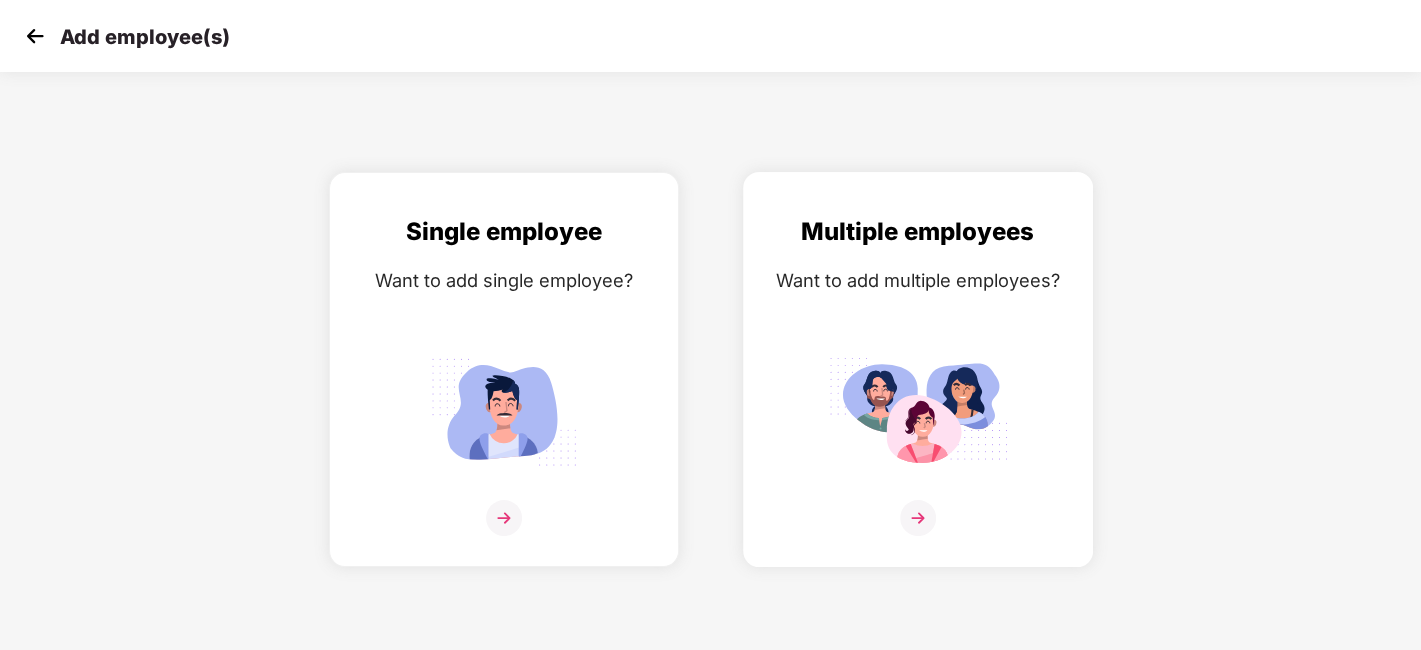 click on "Multiple employees Want to add multiple employees?" at bounding box center [918, 387] 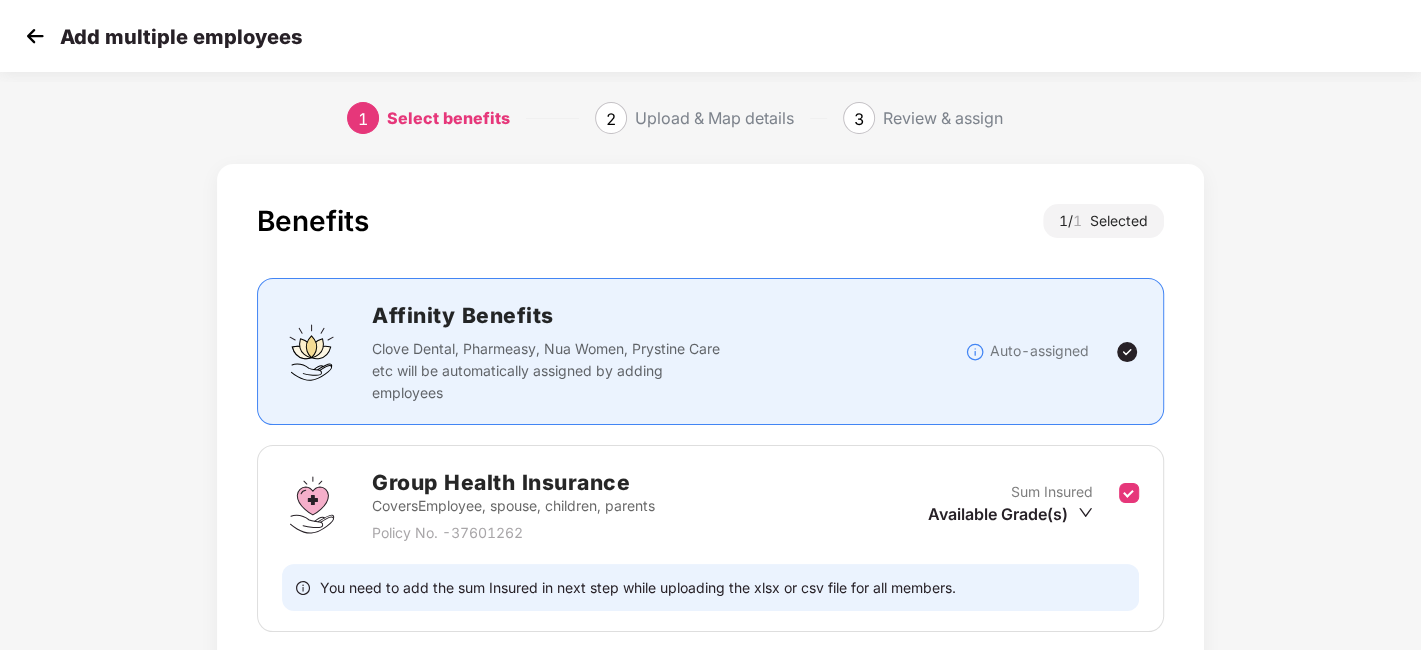 scroll, scrollTop: 154, scrollLeft: 0, axis: vertical 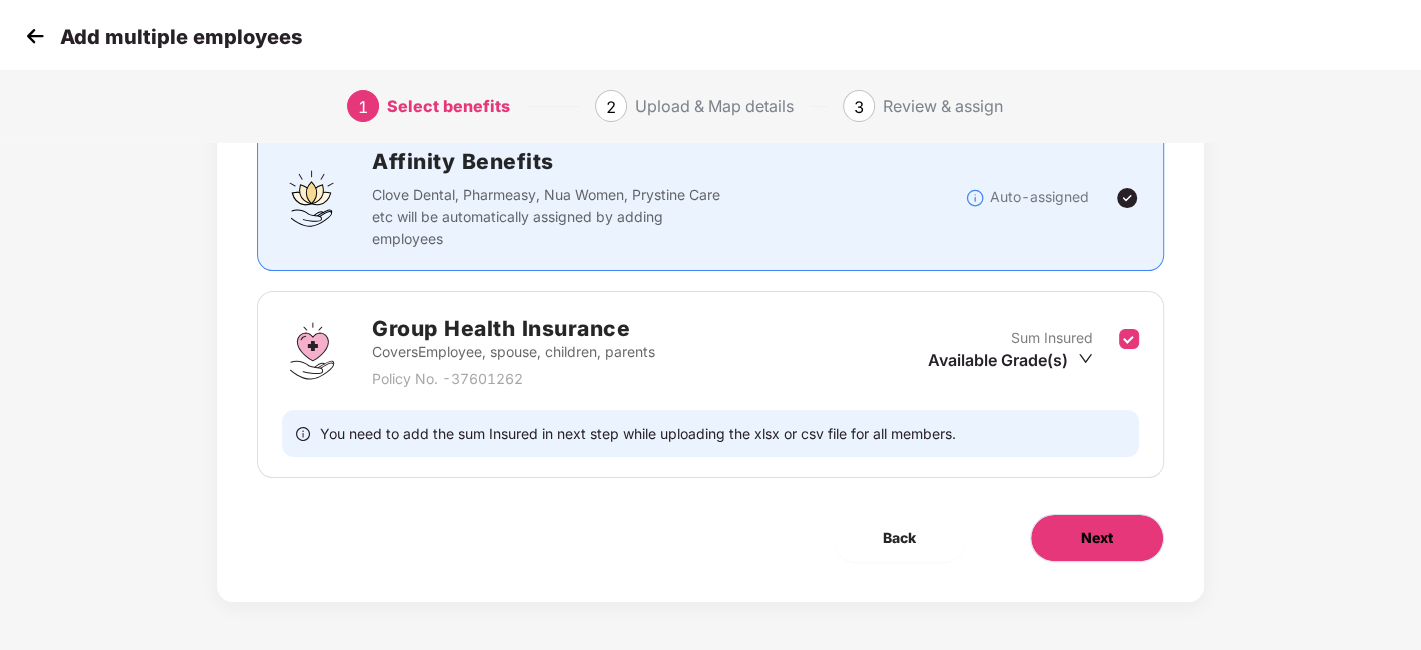 click on "Next" at bounding box center [1097, 538] 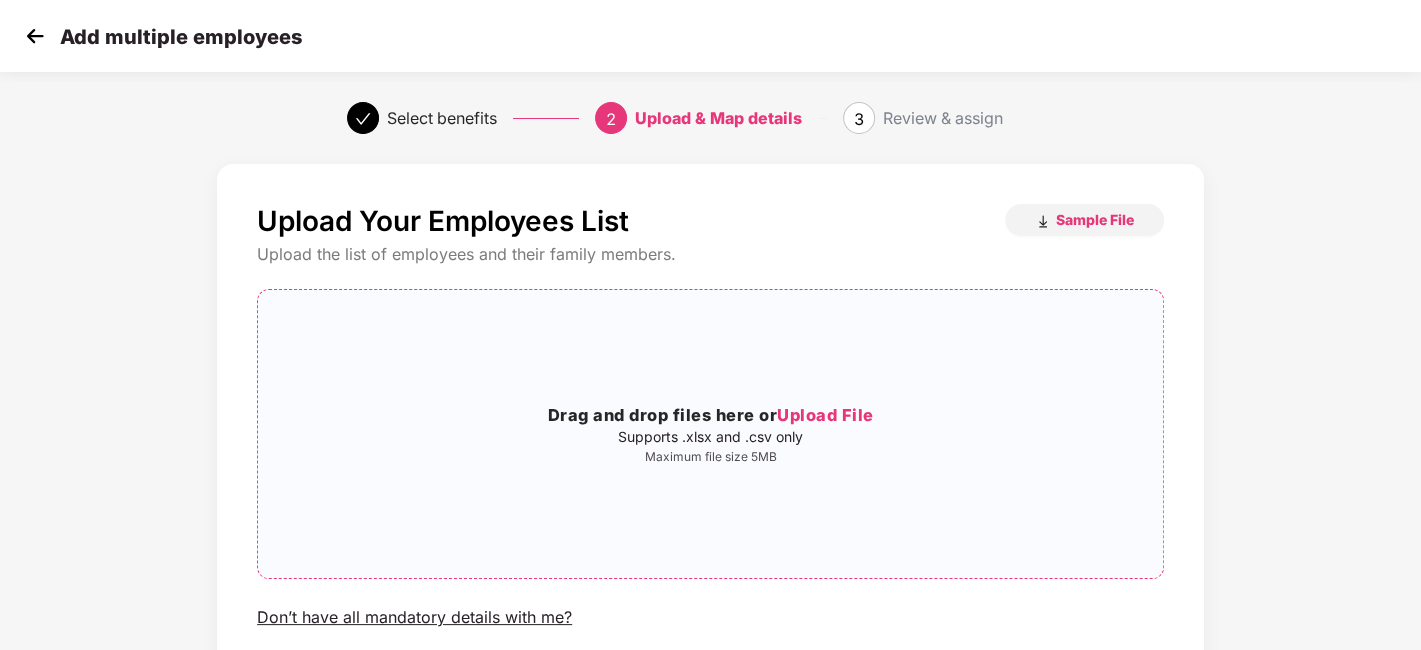 scroll, scrollTop: 153, scrollLeft: 0, axis: vertical 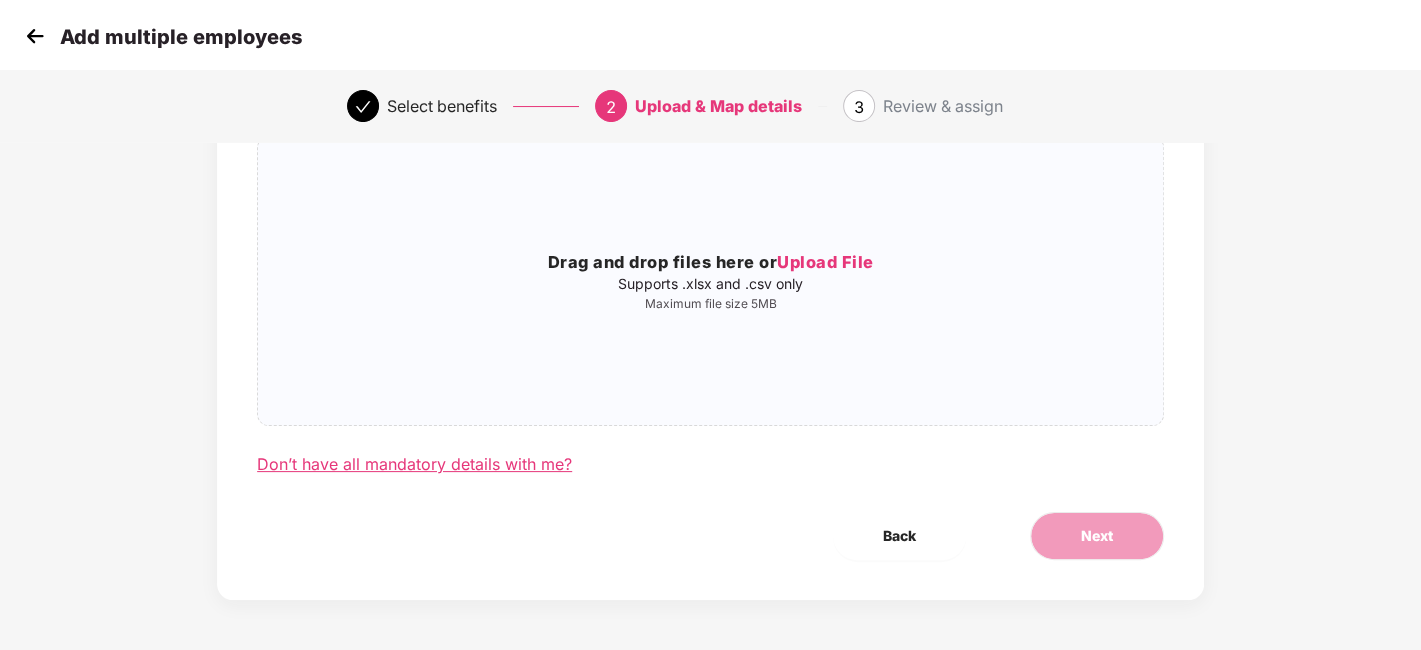 click on "Don’t have all mandatory details with me?" at bounding box center [414, 464] 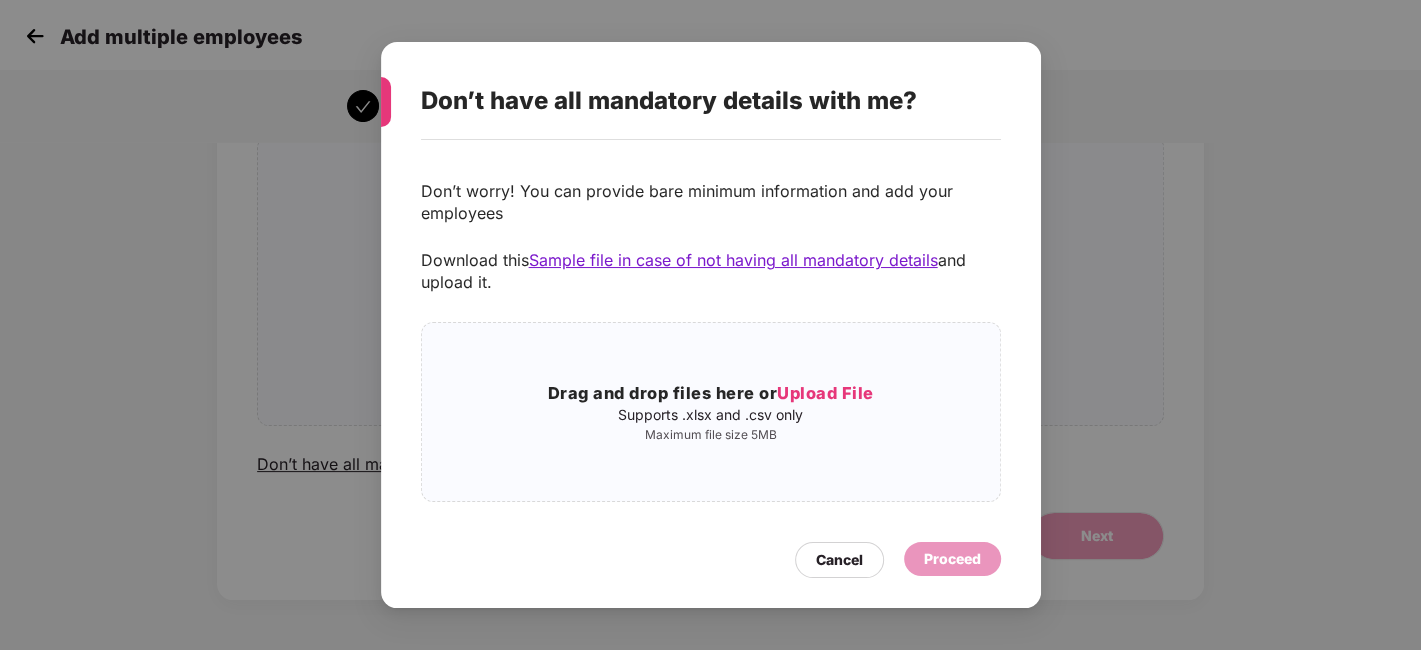 click on "Don’t have all mandatory details with me? Don’t worry! You can provide bare minimum information and add your employees Download this  Sample file in case of not having all mandatory details  and upload it. Drag and drop files here or  Upload File Supports .xlsx and .csv only Maximum file size 5MB Cancel Proceed" at bounding box center (710, 325) 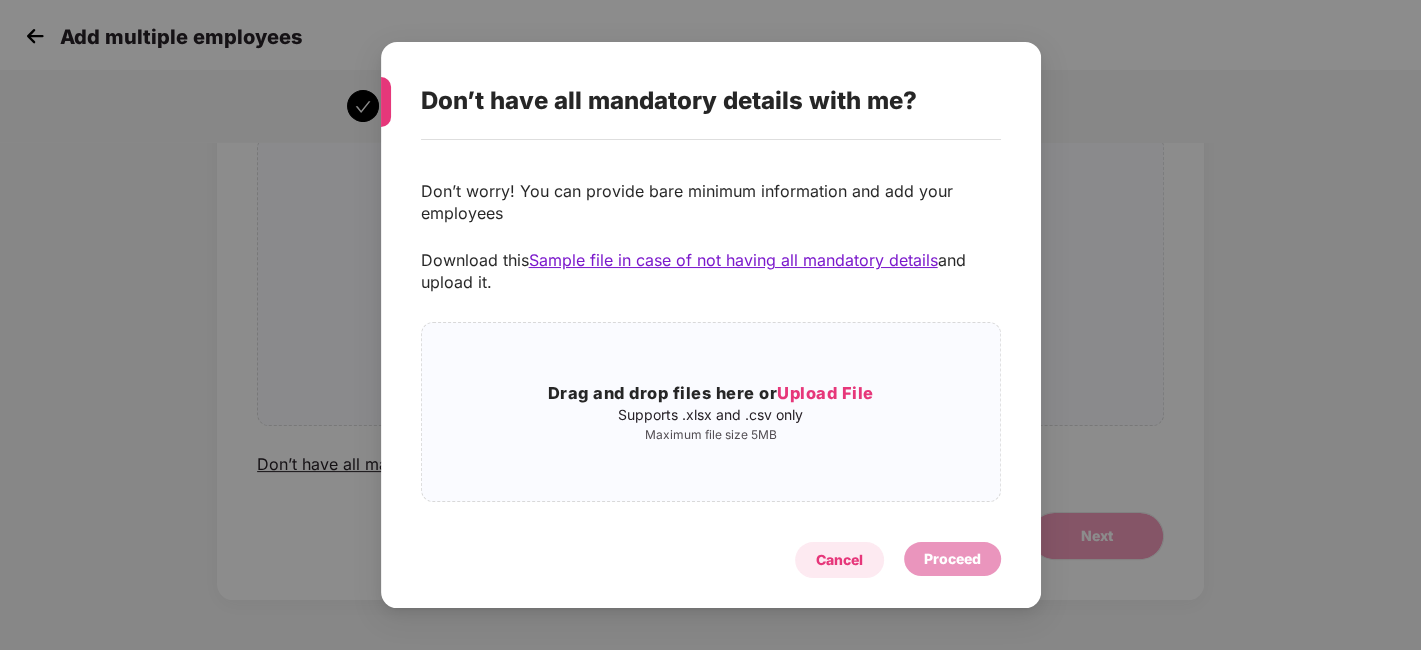 click on "Cancel" at bounding box center (839, 560) 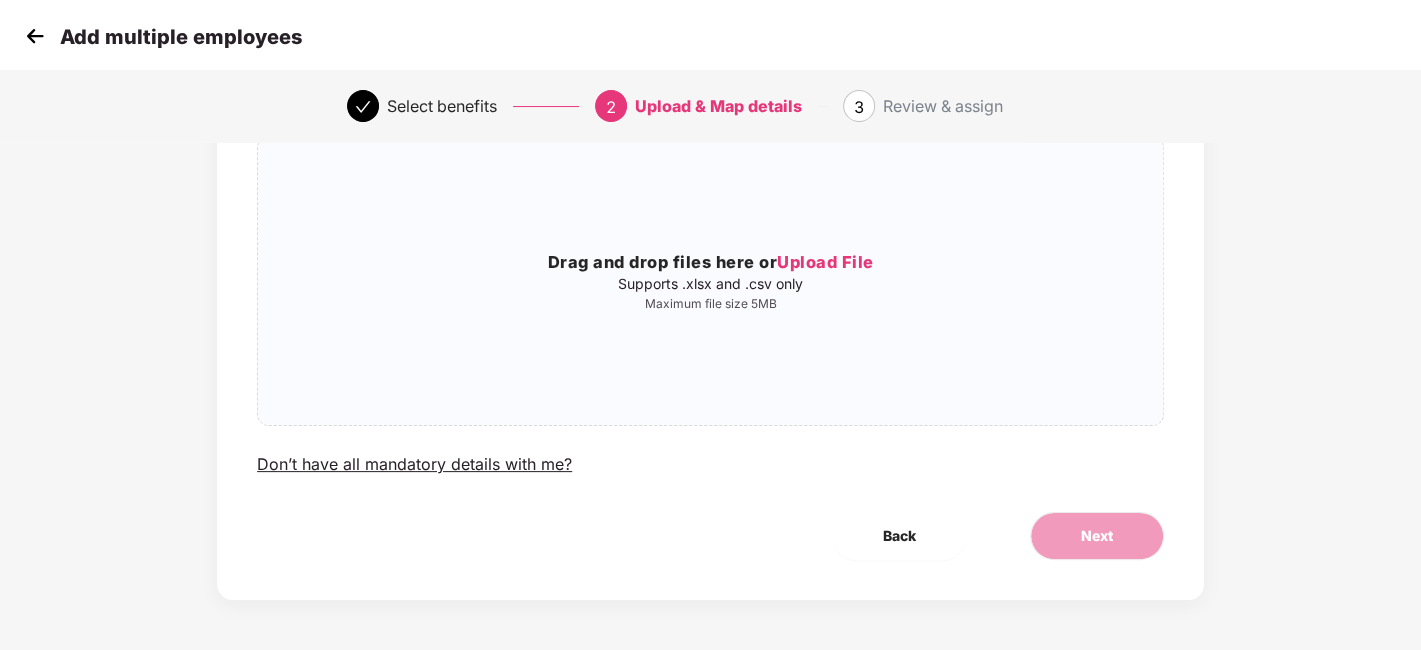 click at bounding box center [35, 36] 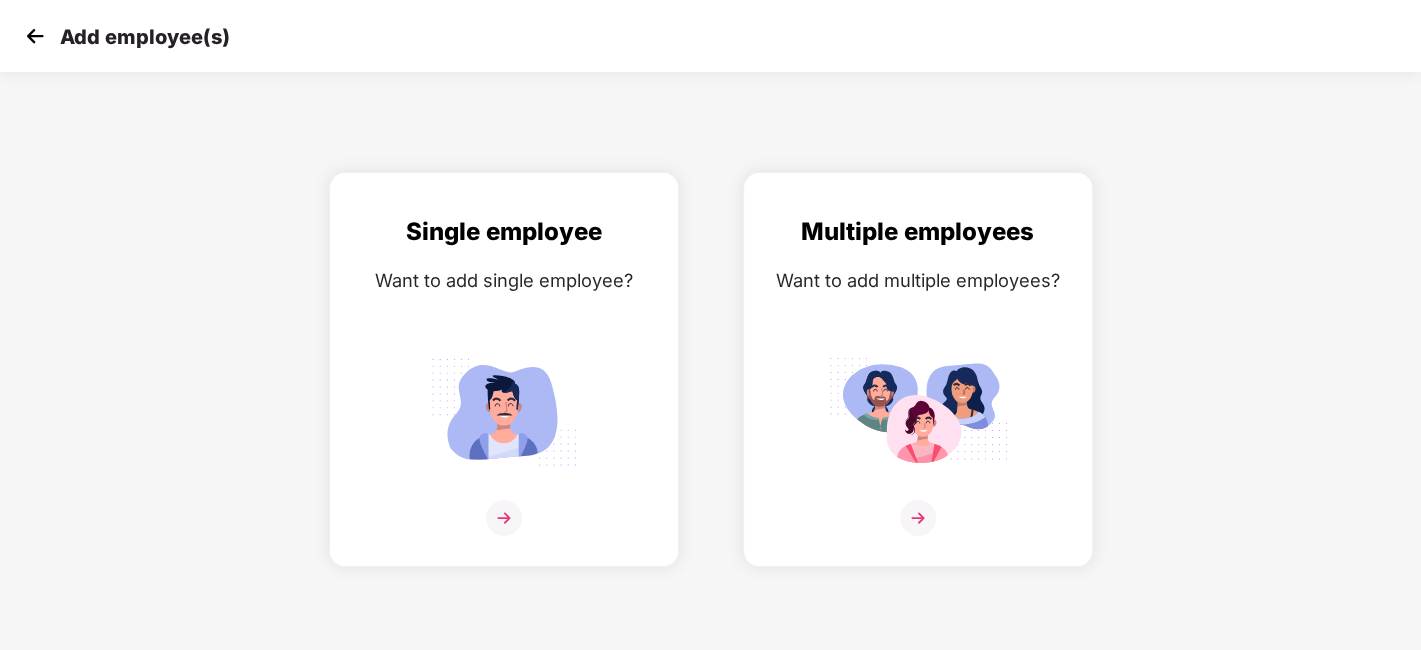 scroll, scrollTop: 0, scrollLeft: 0, axis: both 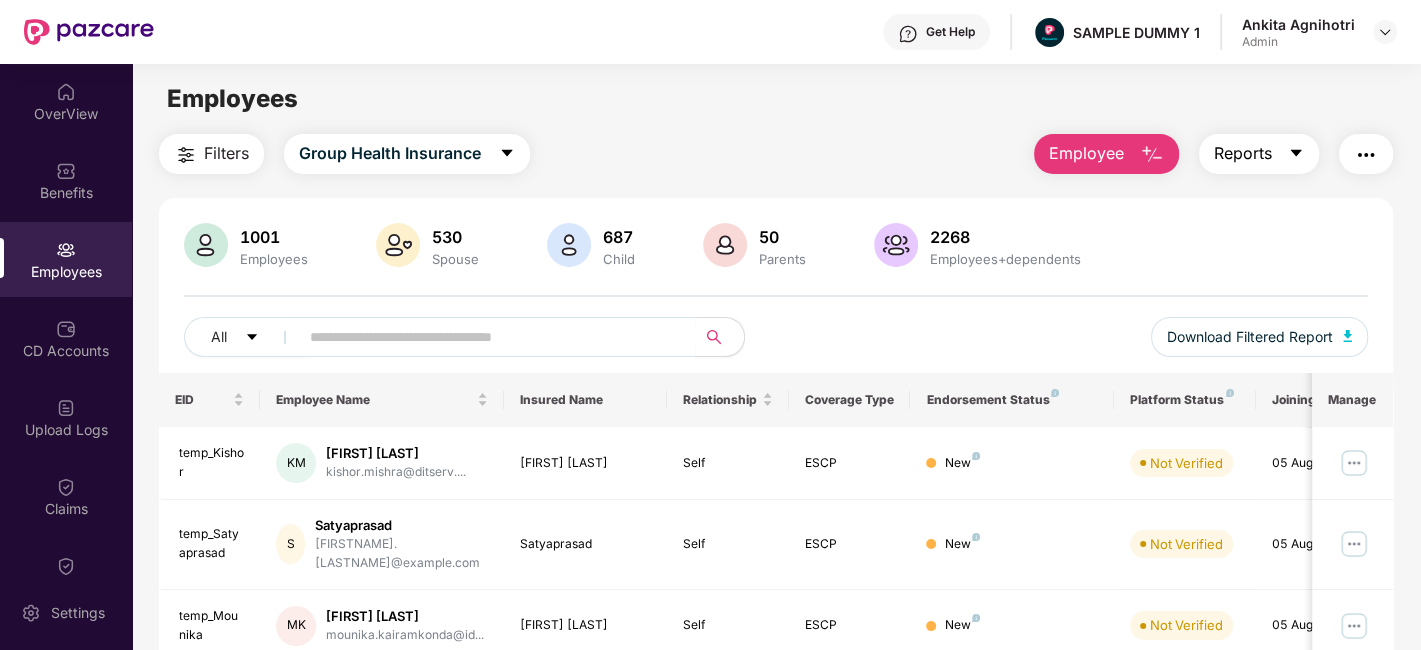 click on "Reports" at bounding box center (1243, 153) 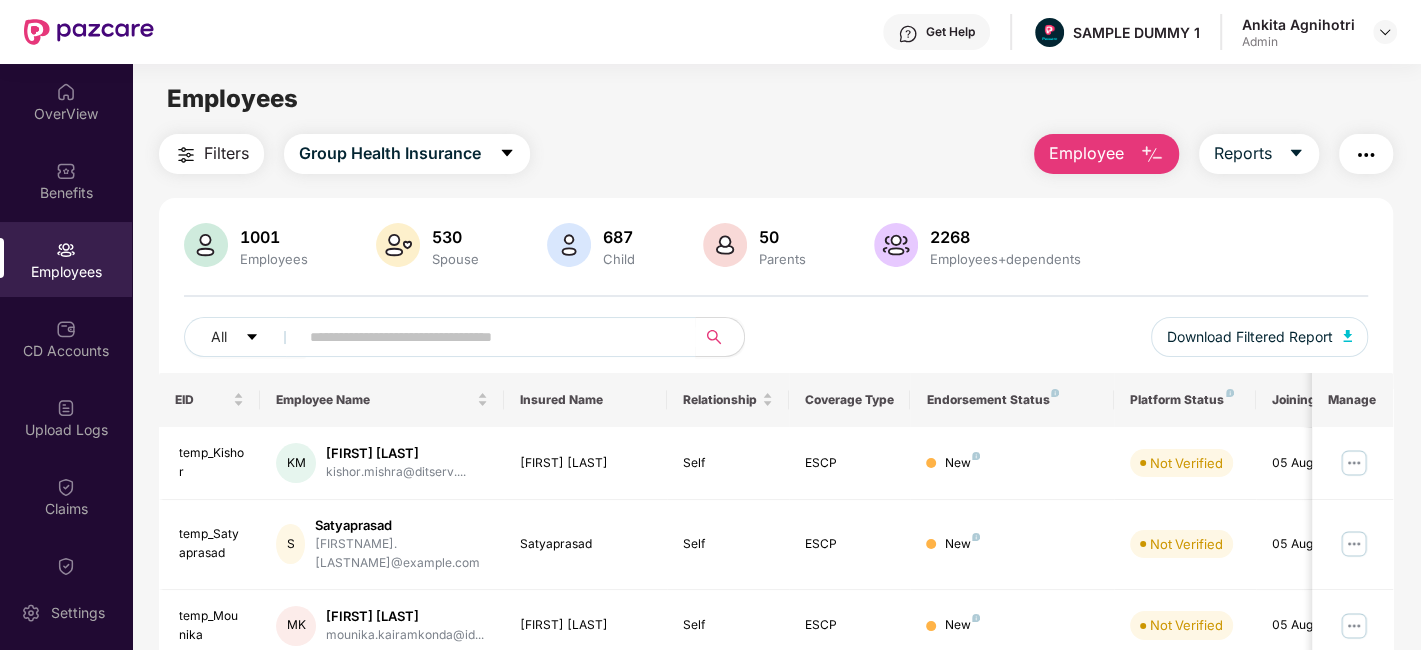click on "Employees" at bounding box center [776, 99] 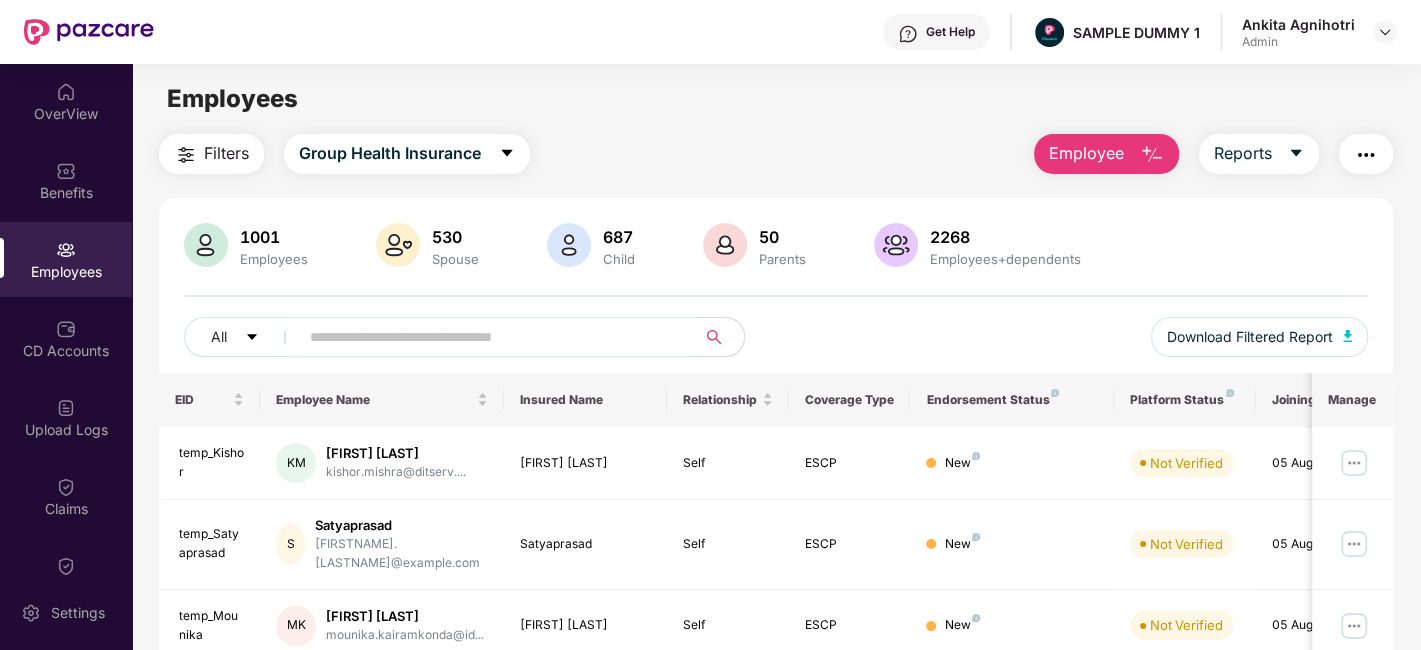 click at bounding box center [1366, 155] 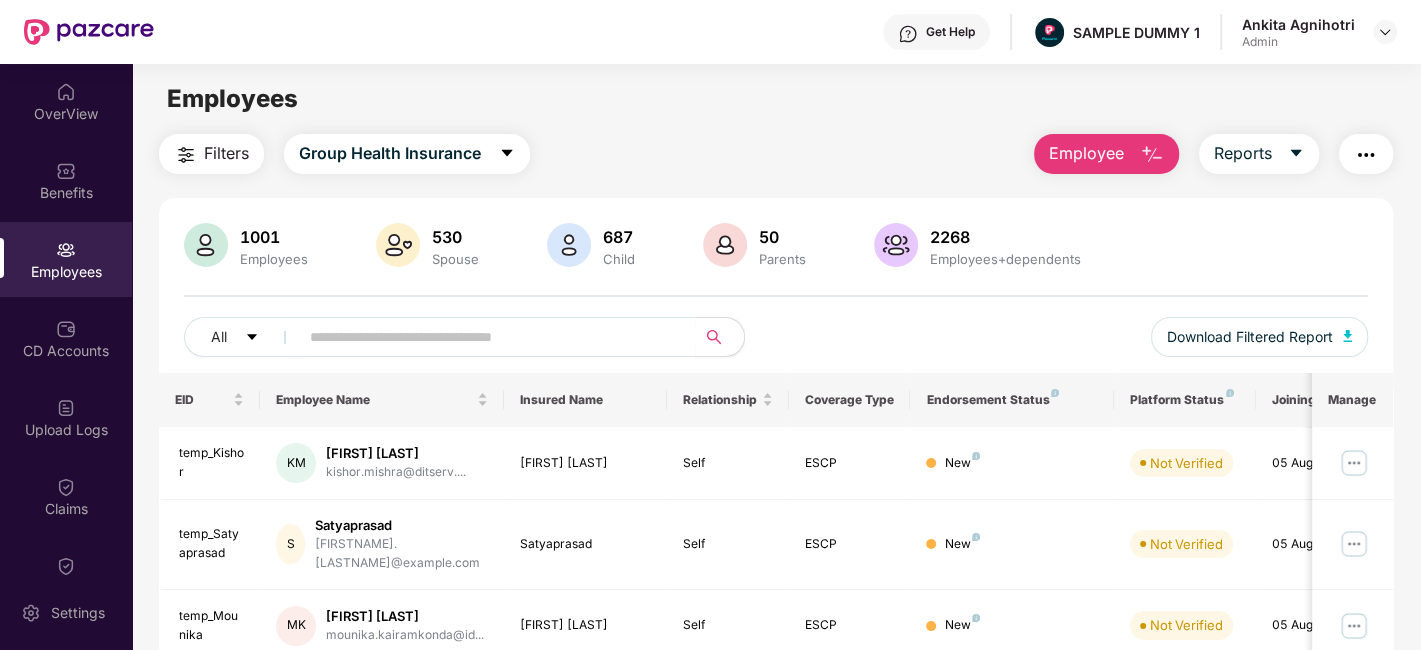 click on "Employees Filters Group Health Insurance Employee  Reports 1001 Employees 530 Spouse 687 Child 50 Parents 2268 Employees+dependents All Download Filtered Report EID Employee Name Insured Name Relationship Coverage Type Endorsement Status Platform Status Joining Date Manage                   temp_Kishor KM Kishor Mishra   kishor.mishra@ditserv.... Kishor Mishra  Self ESCP New Not Verified 05 Aug 2025 temp_Satyaprasad S Satyaprasad   satya.a@idfcfirstbhara... Satyaprasad  Self ESCP New Not Verified 05 Aug 2025 temp_Mounika MK Mounika Kairamkonda   mounika.kairamkonda@id... Mounika Kairamkonda  Self ESCP New Not Verified 05 Aug 2025 temp_Pradeep PR Pradeep Racharla   pradeep.racharla@idfcf... Pradeep Racharla  Self ESCP New Not Verified 05 Aug 2025 temp_Joel JS Joel Samuel   joel@amuratech.com Joel Samuel  Self ESCP New Not Verified 02 Aug 2025 temp_Naina NM Naina Mittal   naina.mittal@sunking.c... Naina Mittal  Self ESCP New Not Verified 02 Aug 2025 temp_Vrunali VS Vrunali Surve   Vrunali Surve  Self" at bounding box center (776, 389) 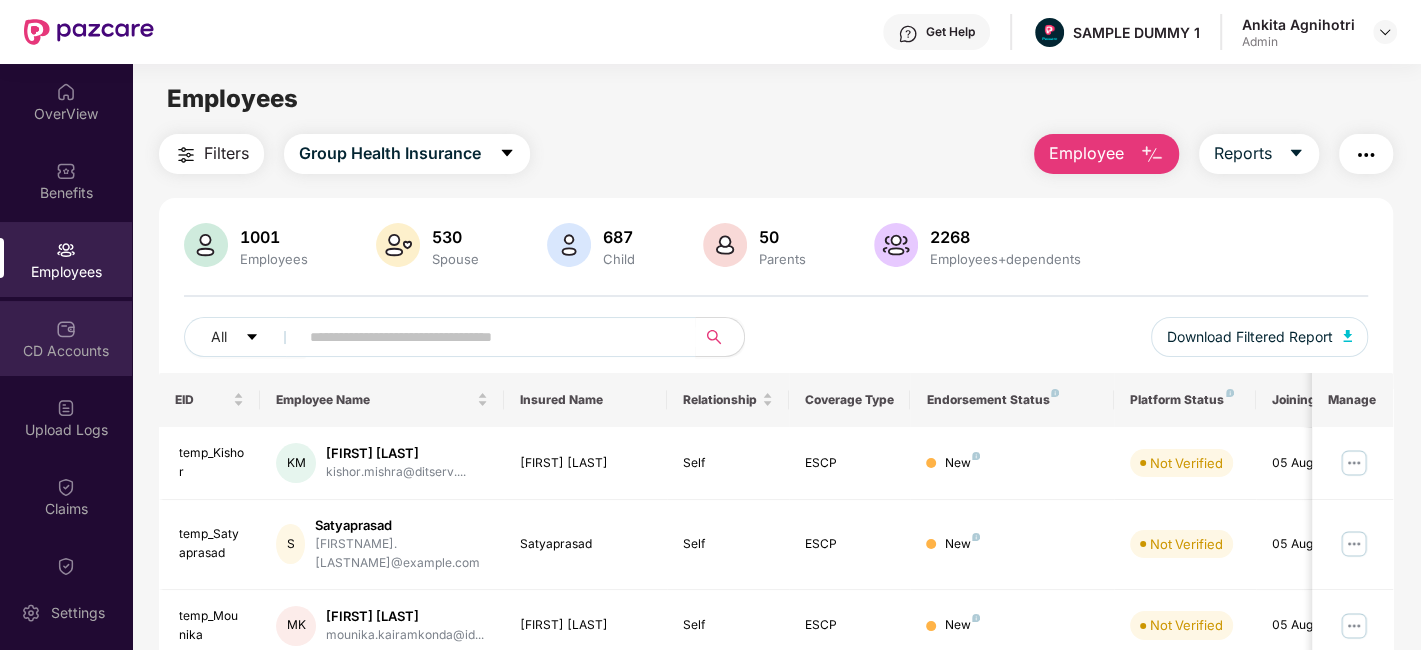 click on "CD Accounts" at bounding box center (66, 338) 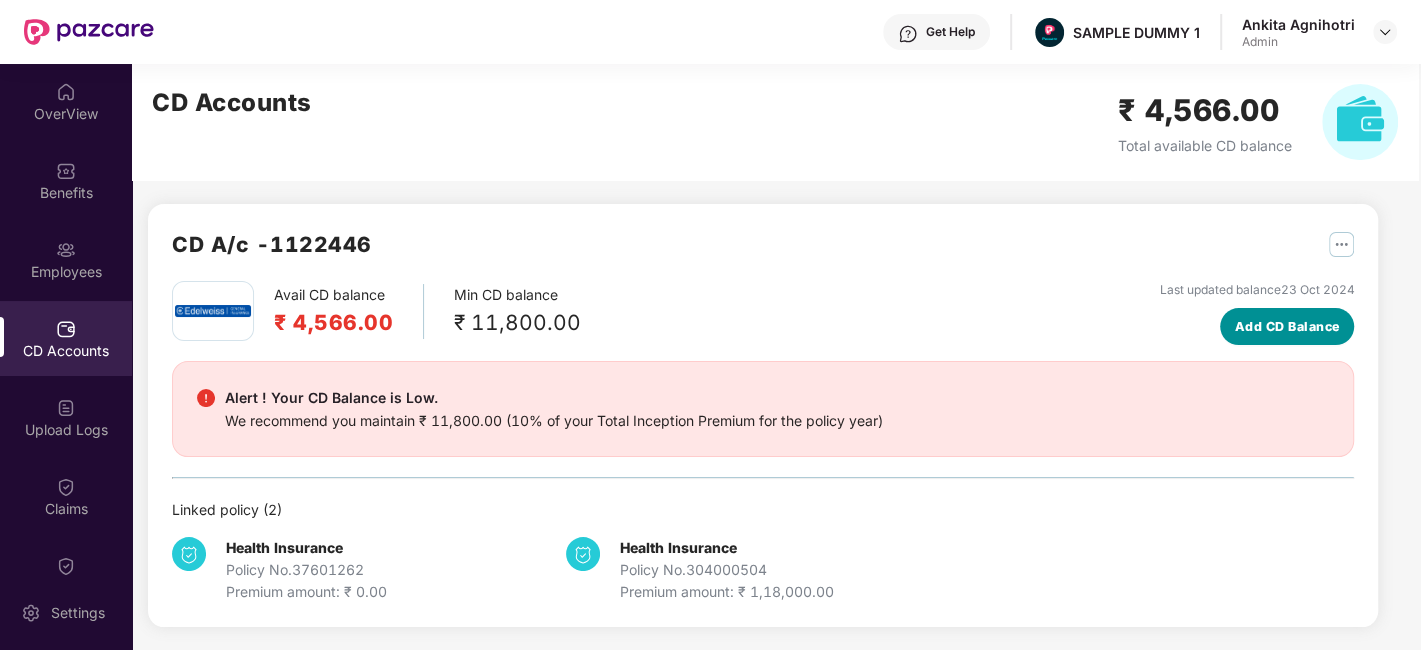 click on "Add CD Balance" at bounding box center (1287, 327) 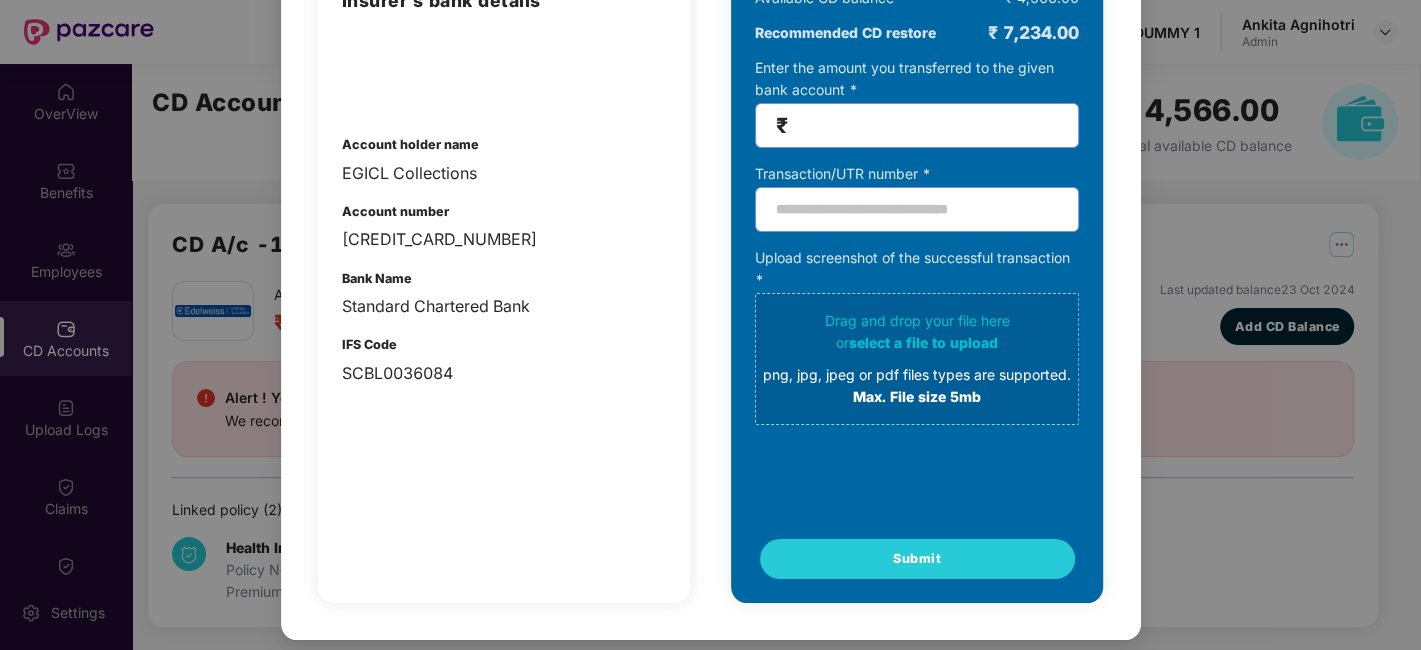 scroll, scrollTop: 0, scrollLeft: 0, axis: both 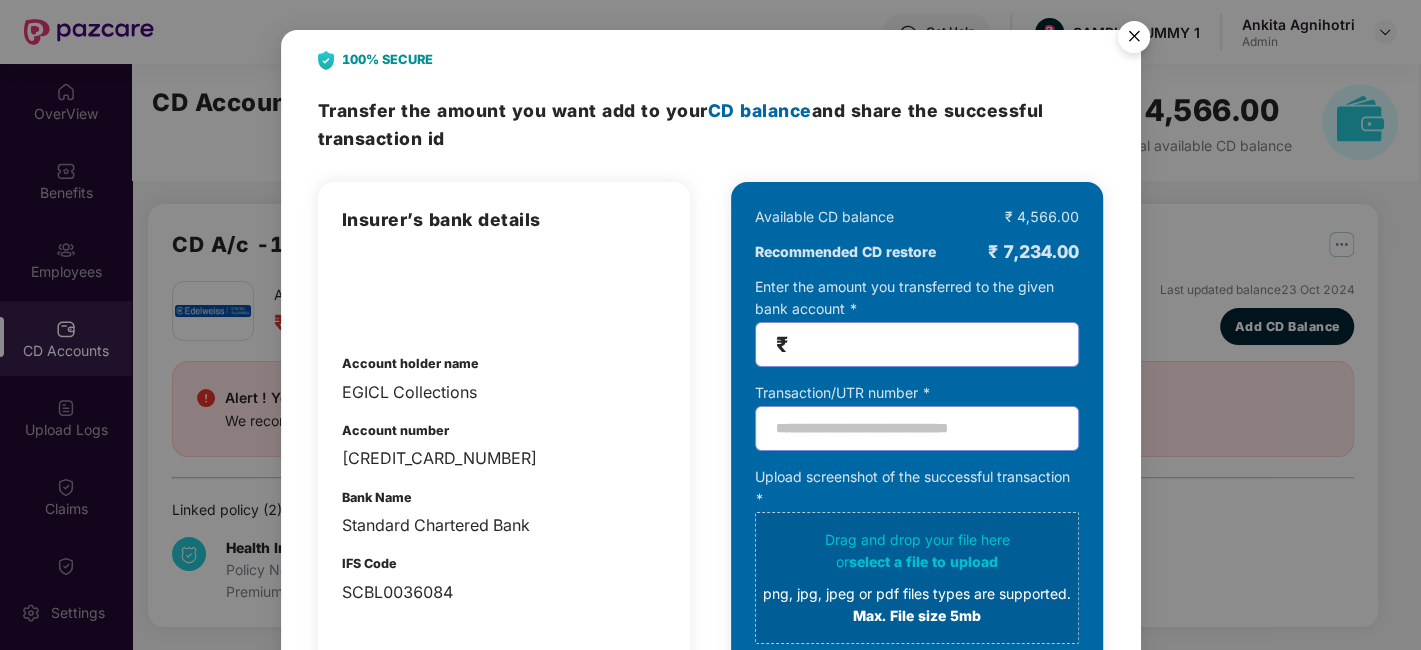 click at bounding box center (1134, 40) 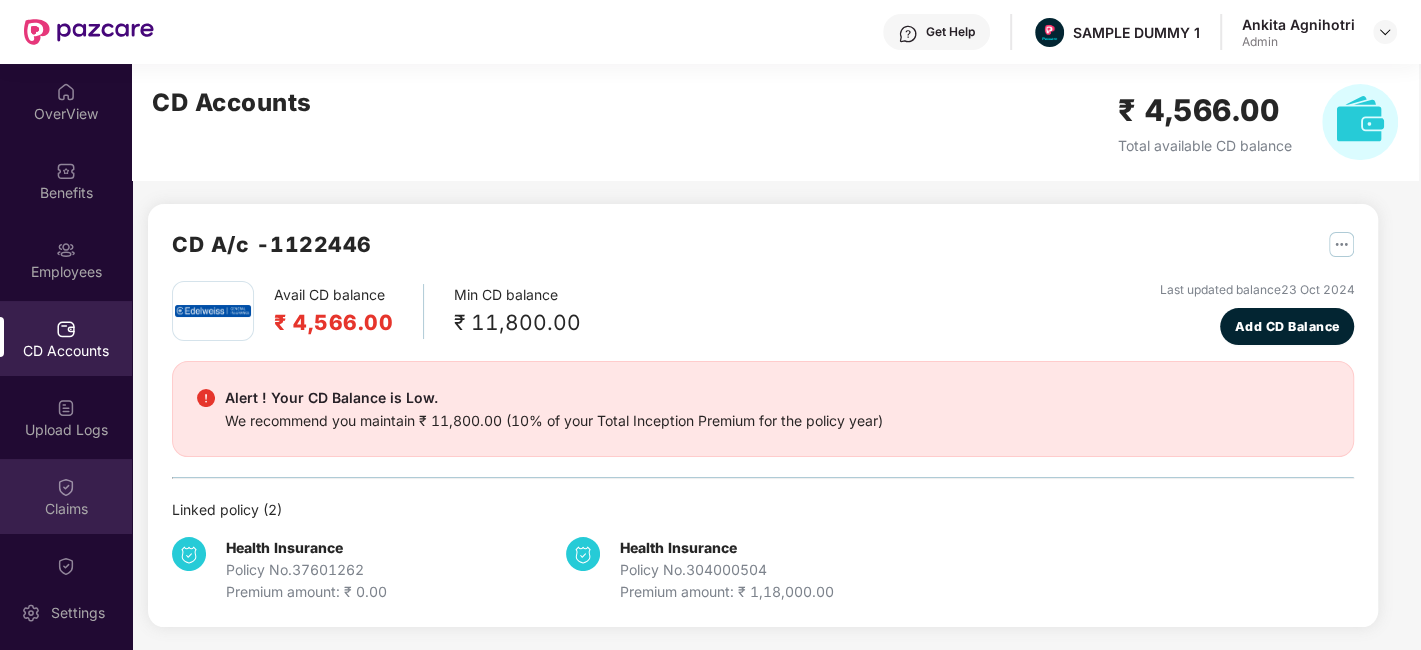 click at bounding box center [66, 487] 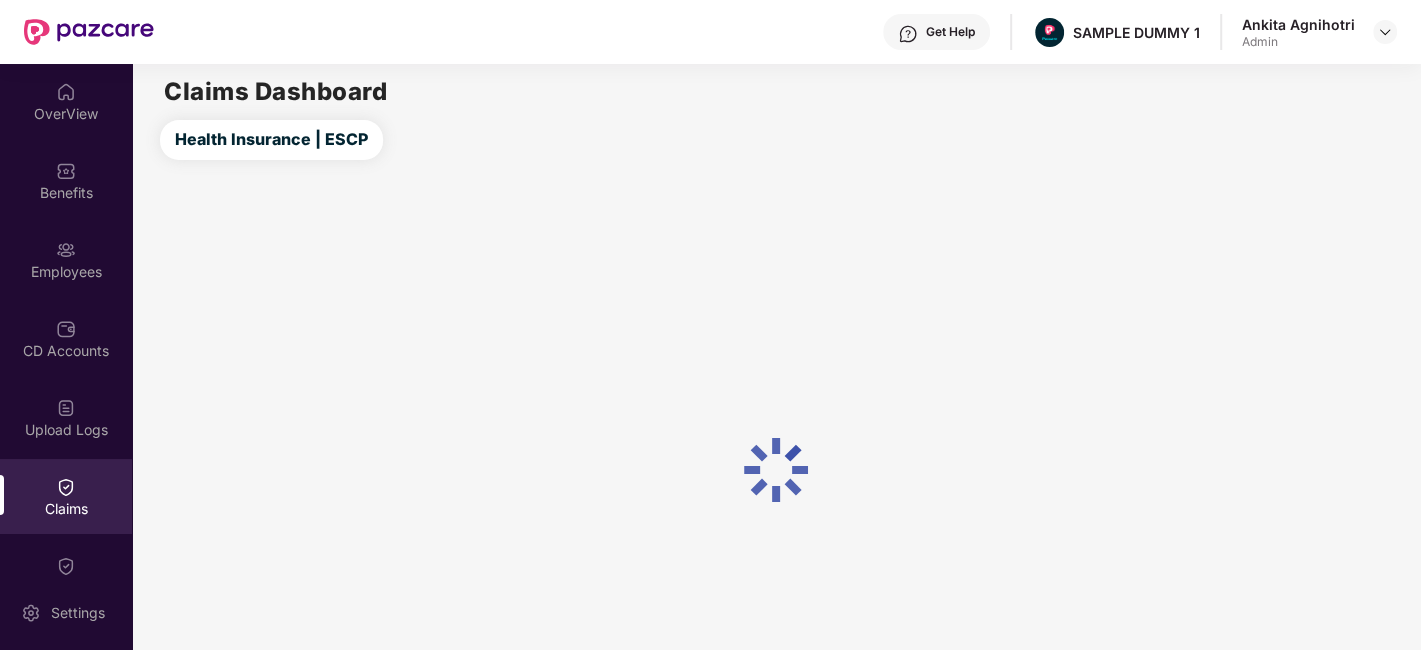 scroll, scrollTop: 217, scrollLeft: 0, axis: vertical 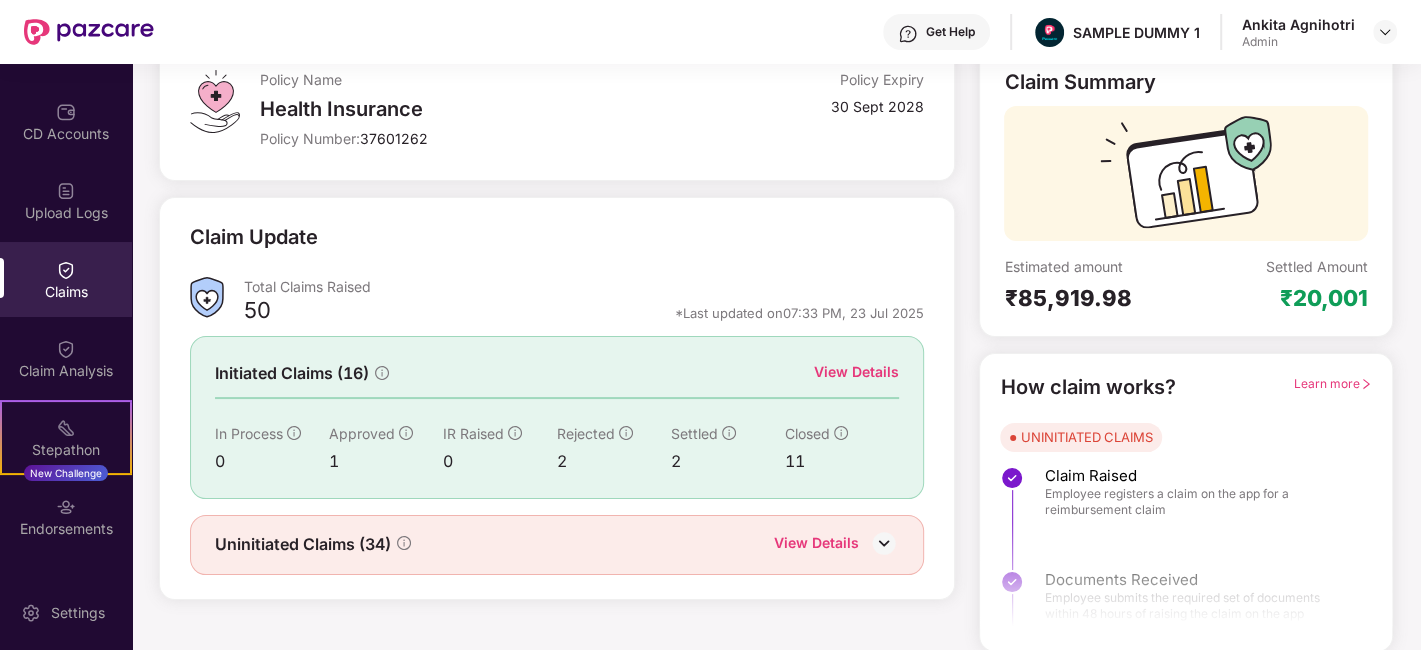 click on "View Details" at bounding box center (856, 372) 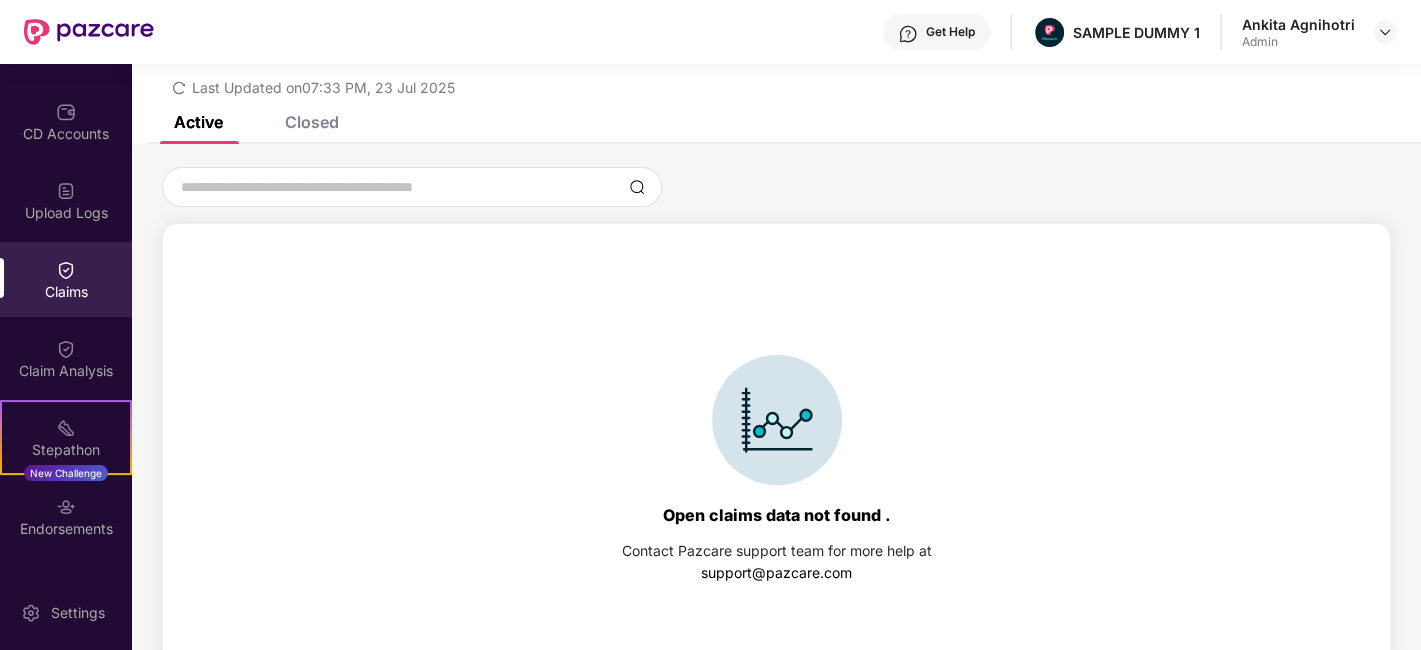 scroll, scrollTop: 85, scrollLeft: 0, axis: vertical 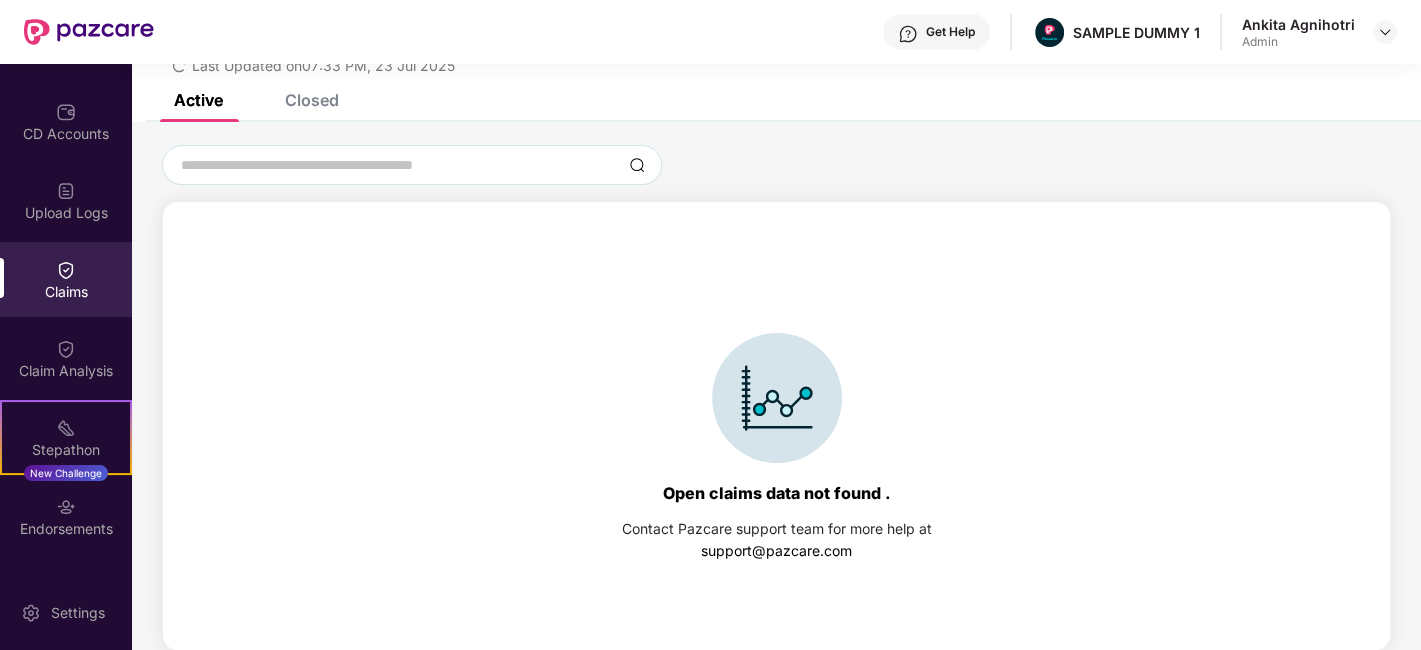 click on "Closed" at bounding box center (312, 100) 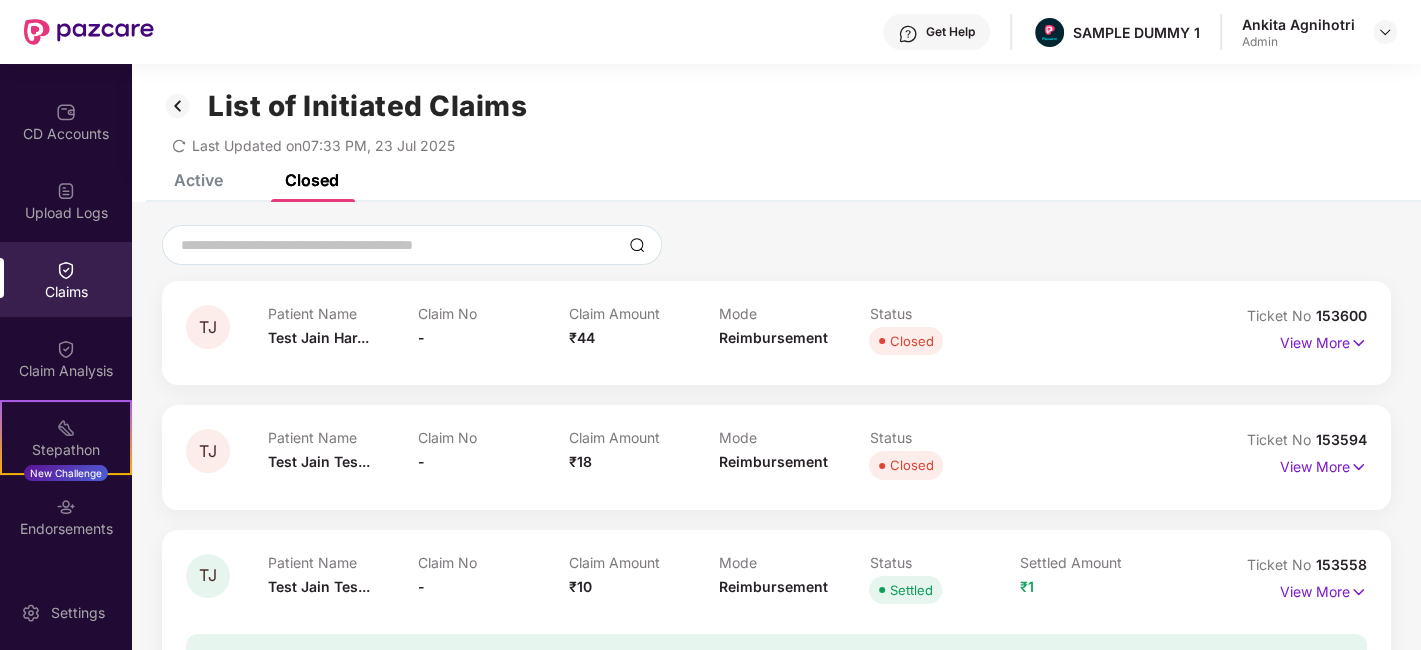 scroll, scrollTop: 0, scrollLeft: 0, axis: both 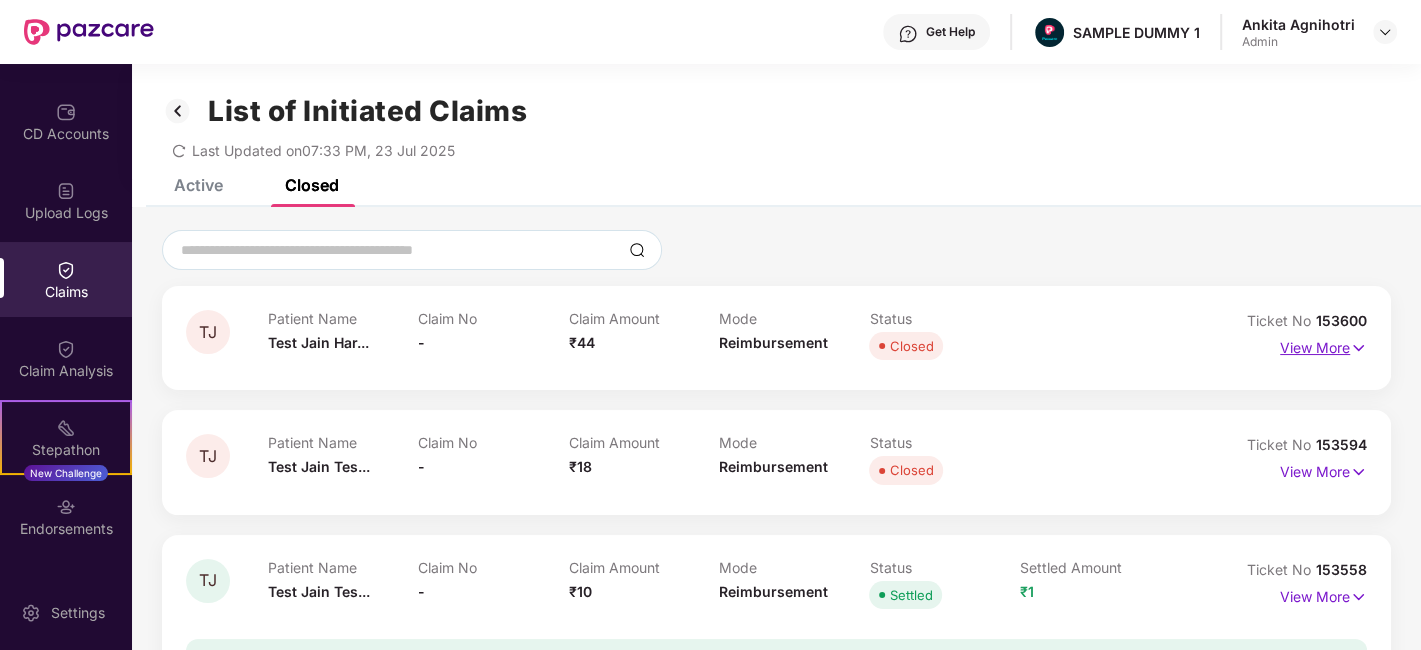 click on "View More" at bounding box center [1323, 345] 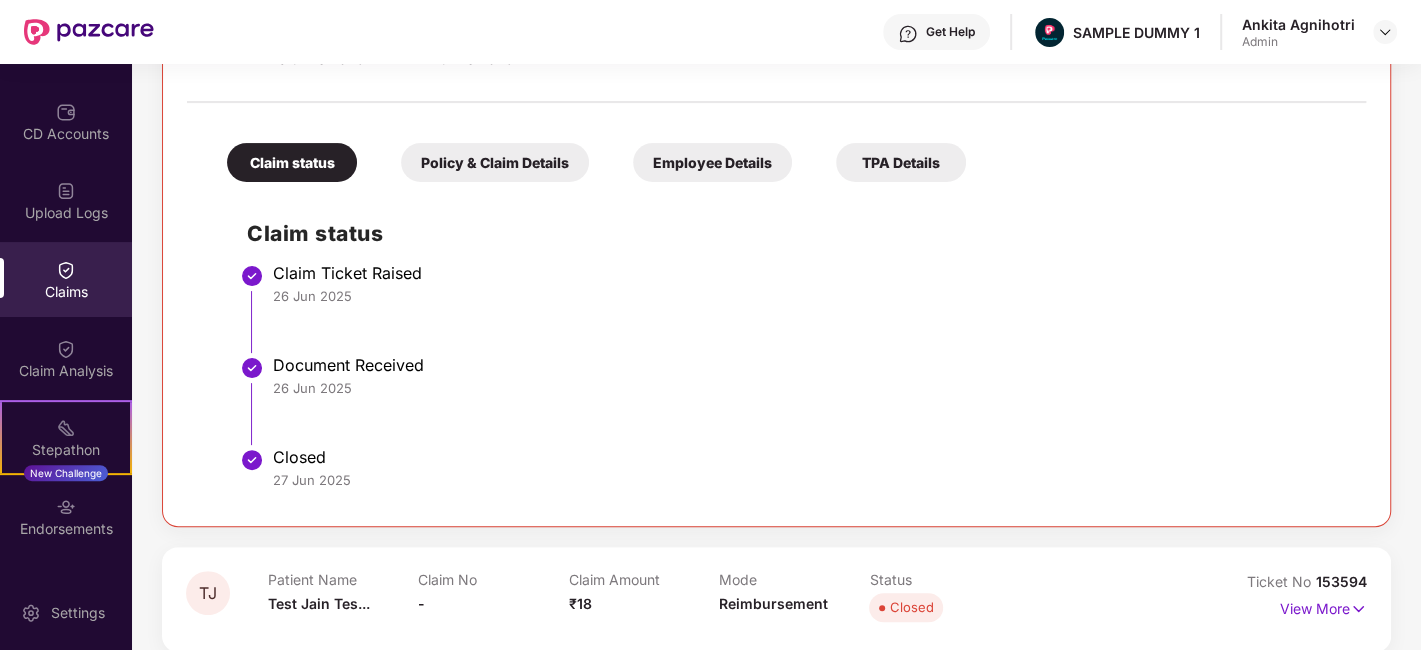 scroll, scrollTop: 308, scrollLeft: 0, axis: vertical 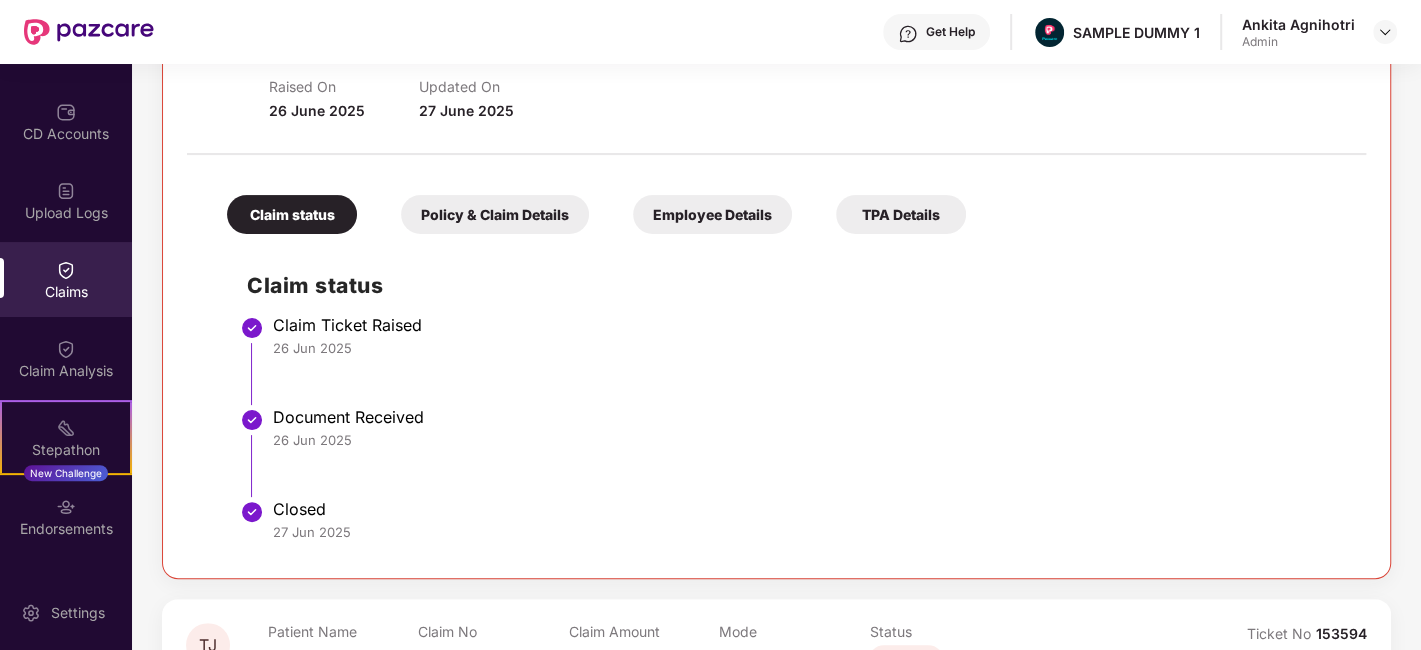 click on "Policy & Claim Details" at bounding box center [495, 214] 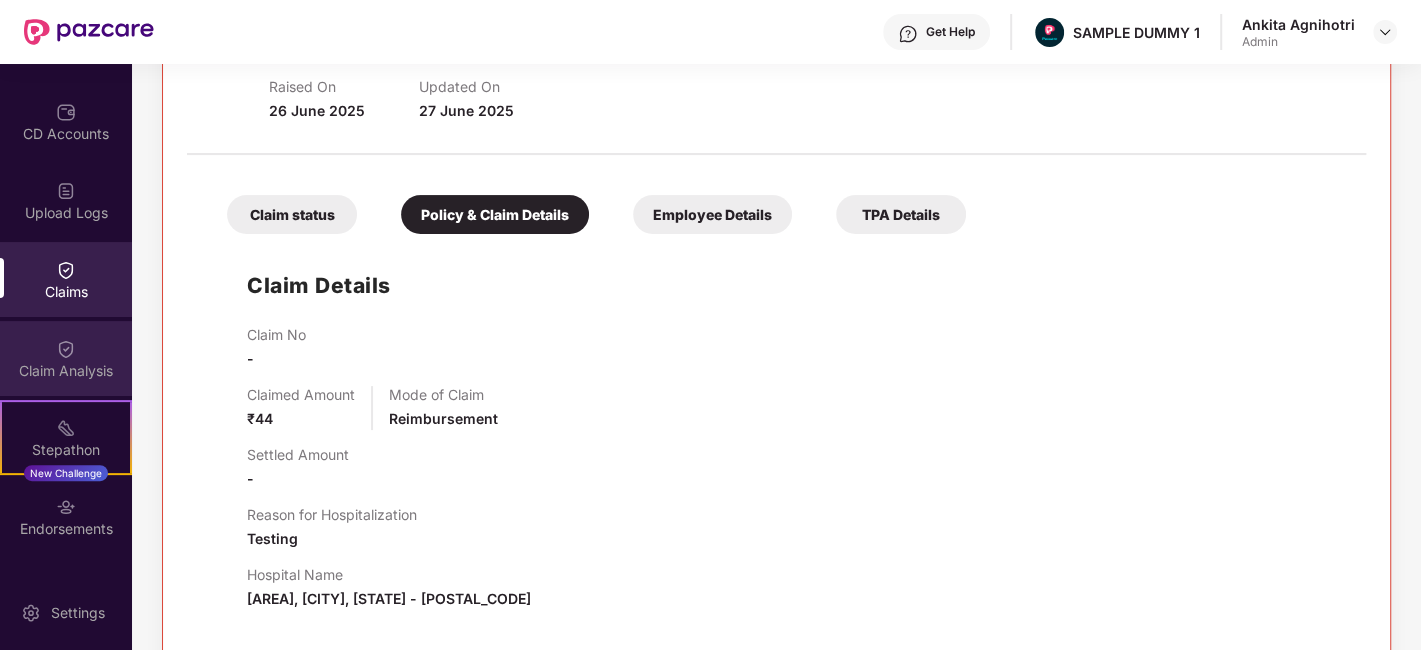 click on "Claim Analysis" at bounding box center [66, 358] 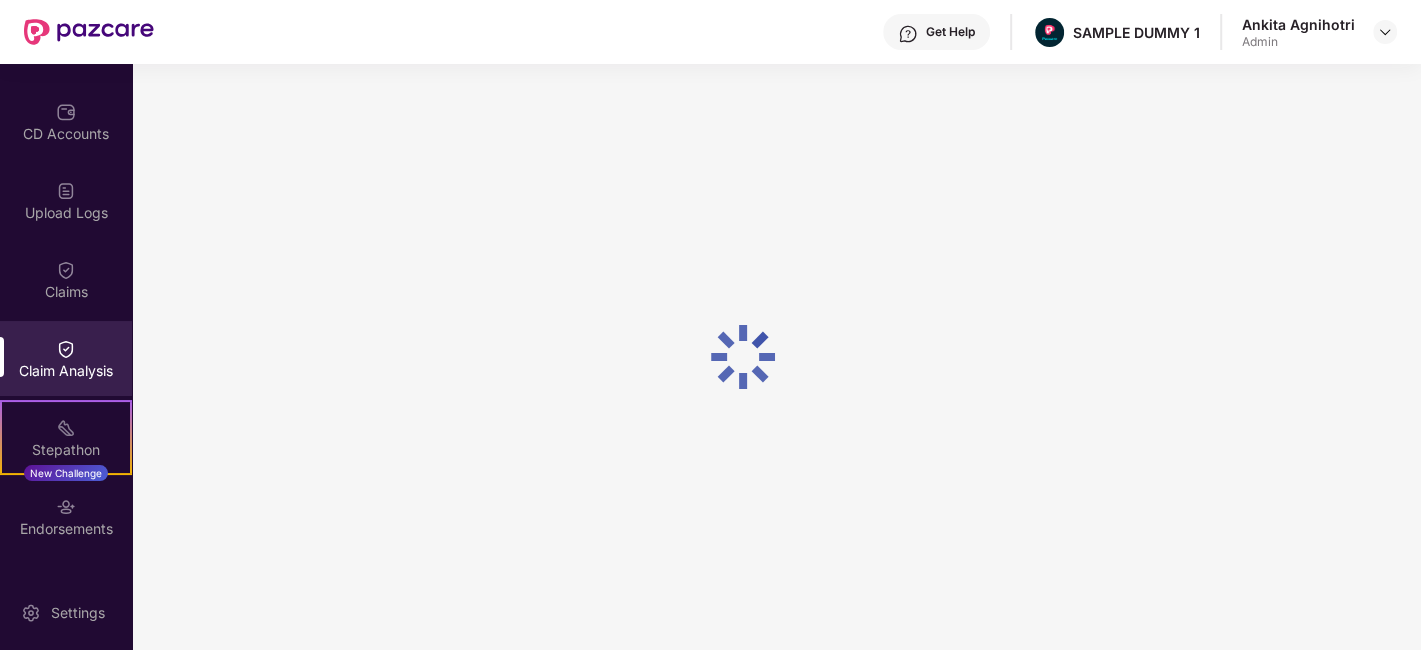 scroll, scrollTop: 0, scrollLeft: 0, axis: both 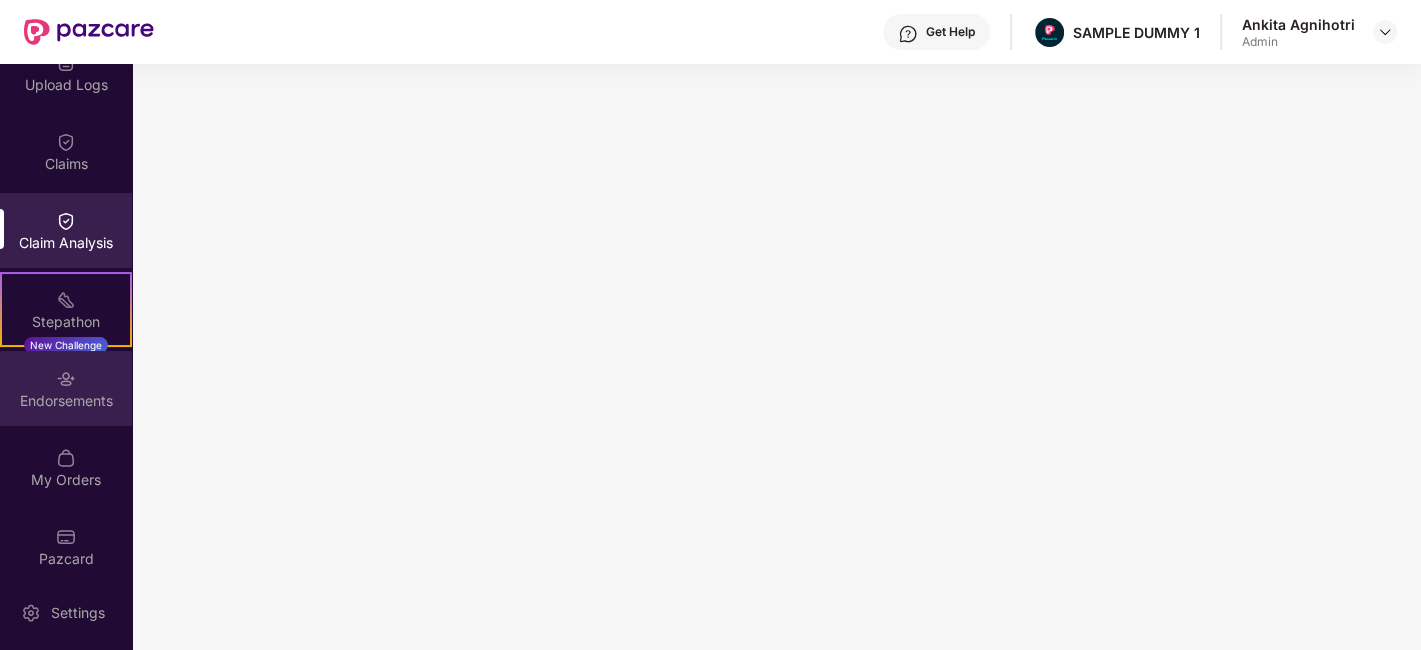 click on "Endorsements" at bounding box center [66, 401] 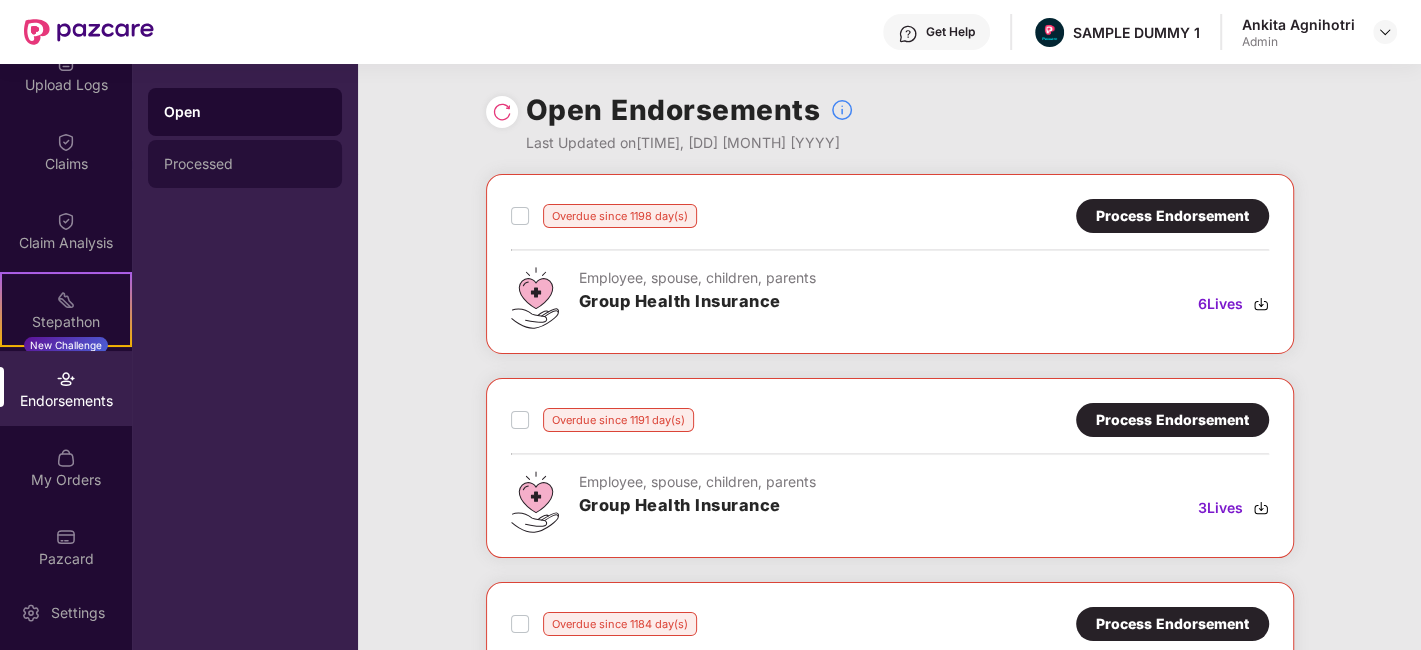 click on "Processed" at bounding box center [245, 164] 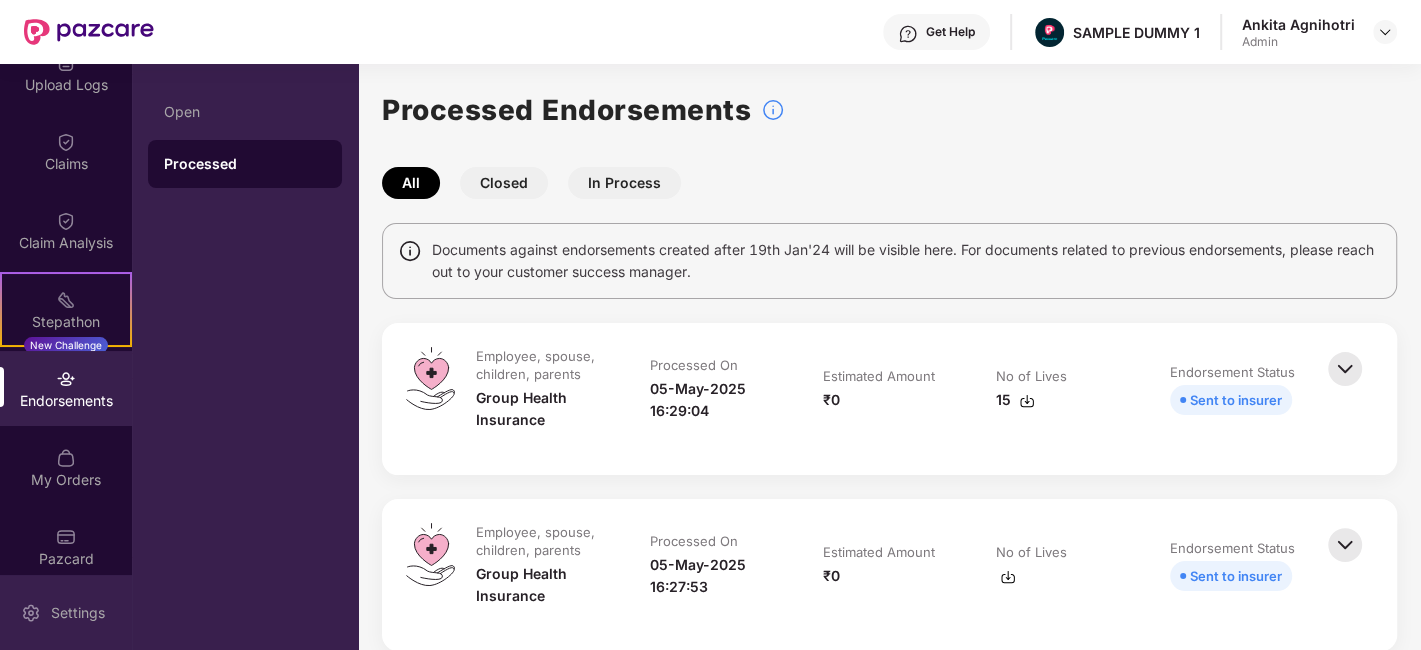 click on "Settings" at bounding box center (66, 612) 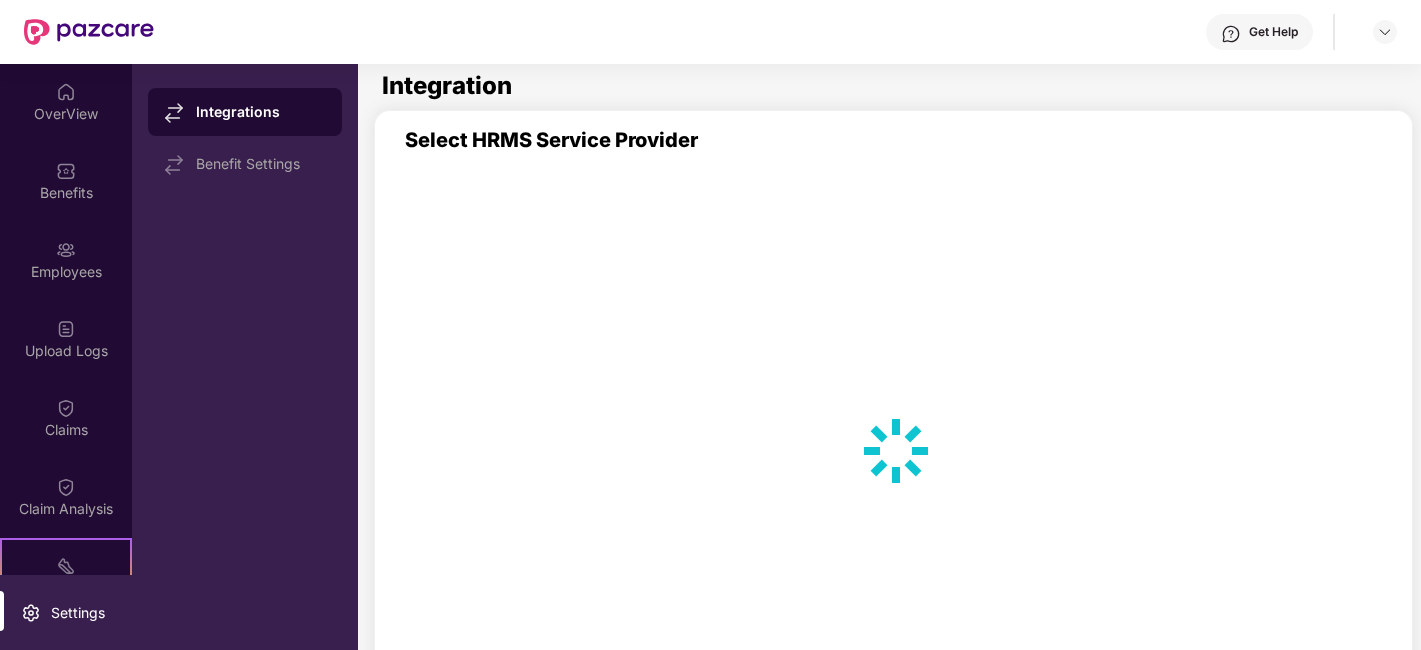 scroll, scrollTop: 0, scrollLeft: 0, axis: both 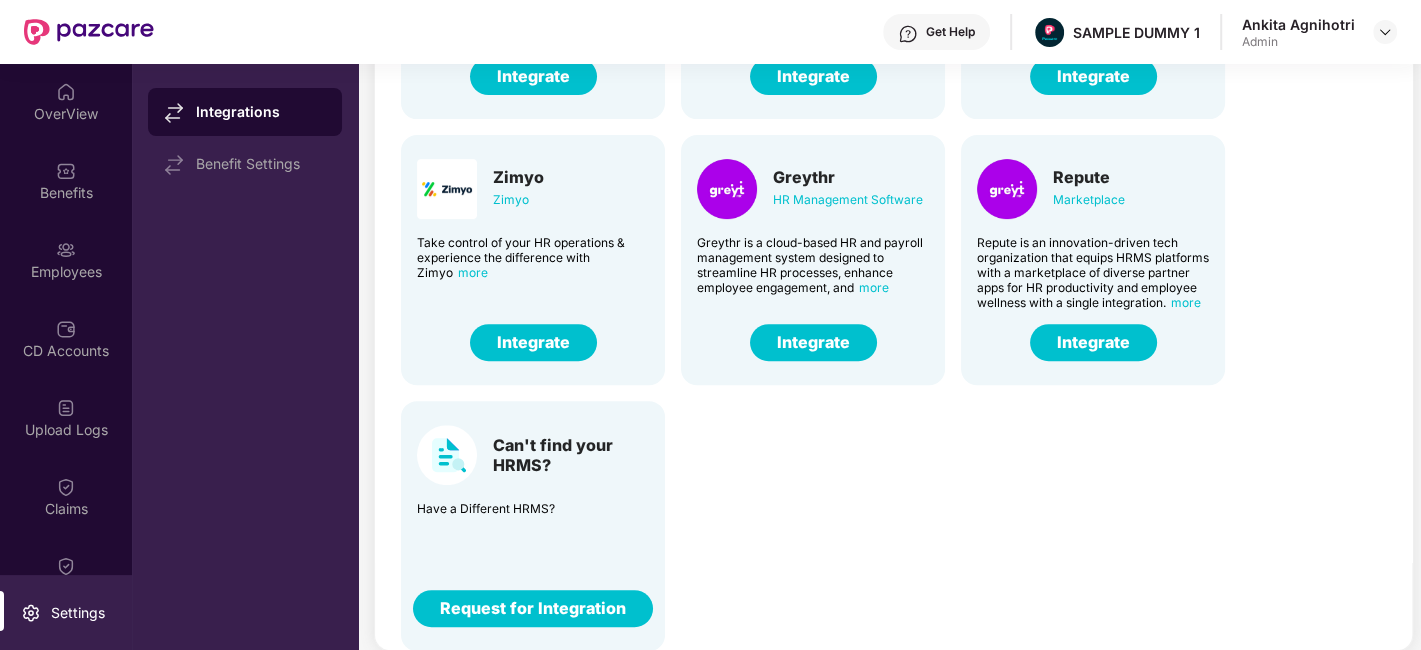 click on "Request for Integration" at bounding box center (533, 608) 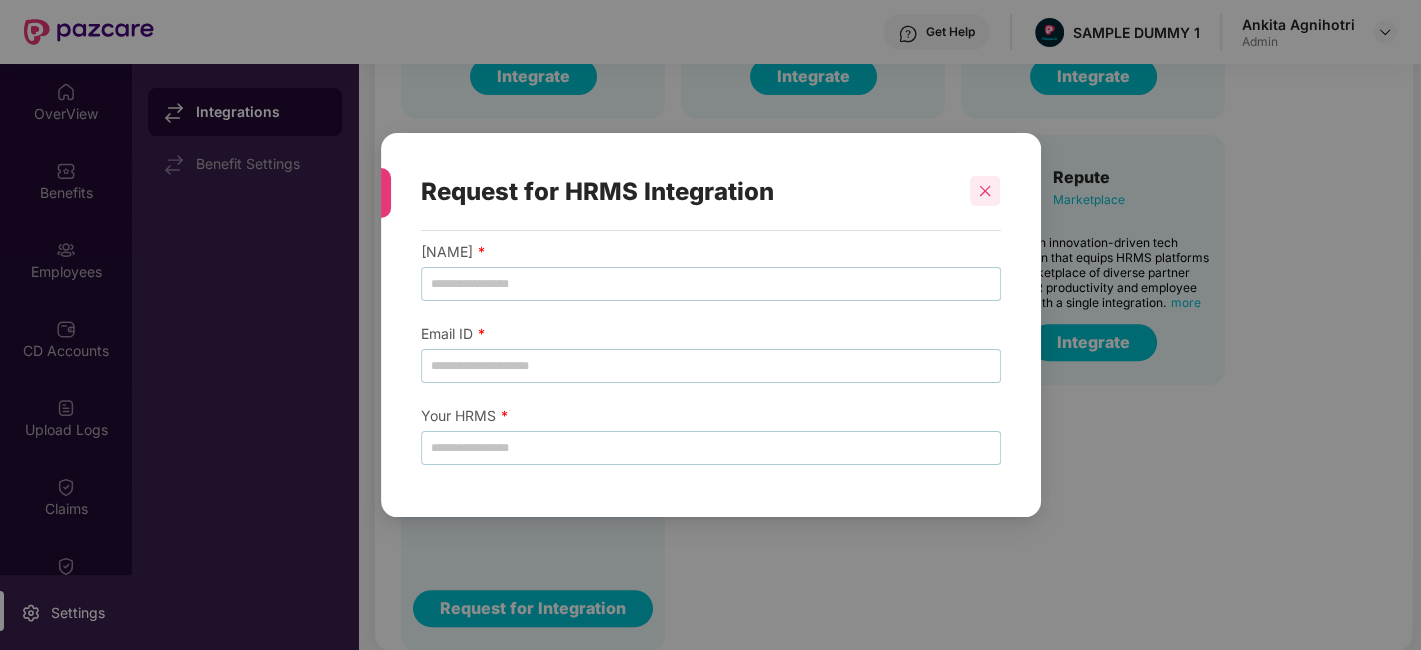 click 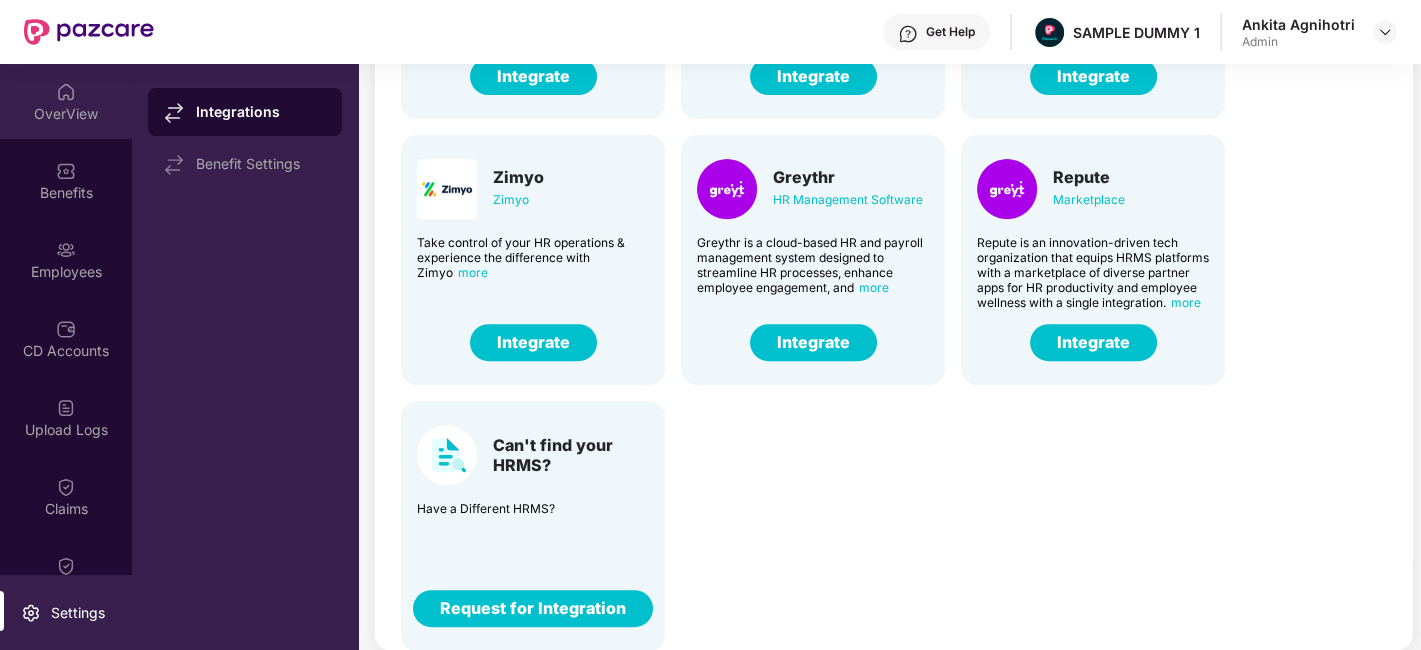 click on "OverView" at bounding box center (66, 101) 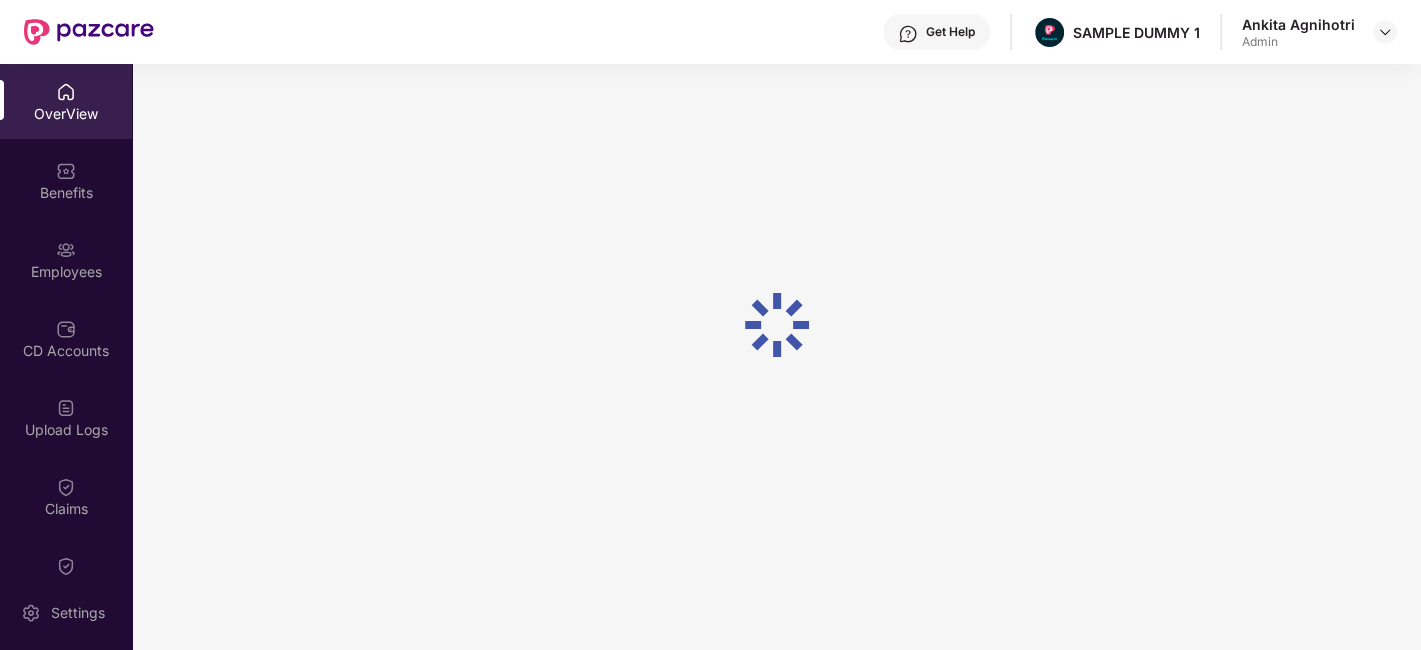 scroll, scrollTop: 63, scrollLeft: 0, axis: vertical 